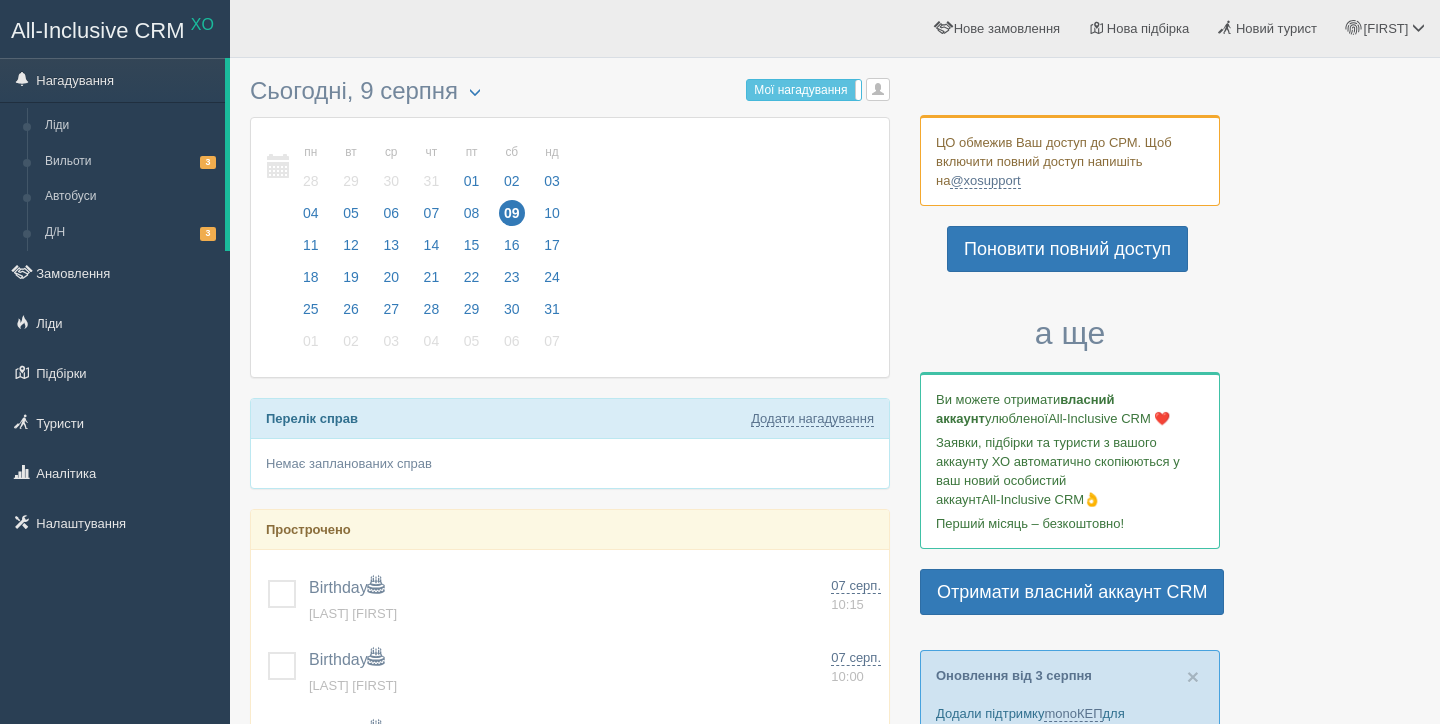 scroll, scrollTop: 0, scrollLeft: 0, axis: both 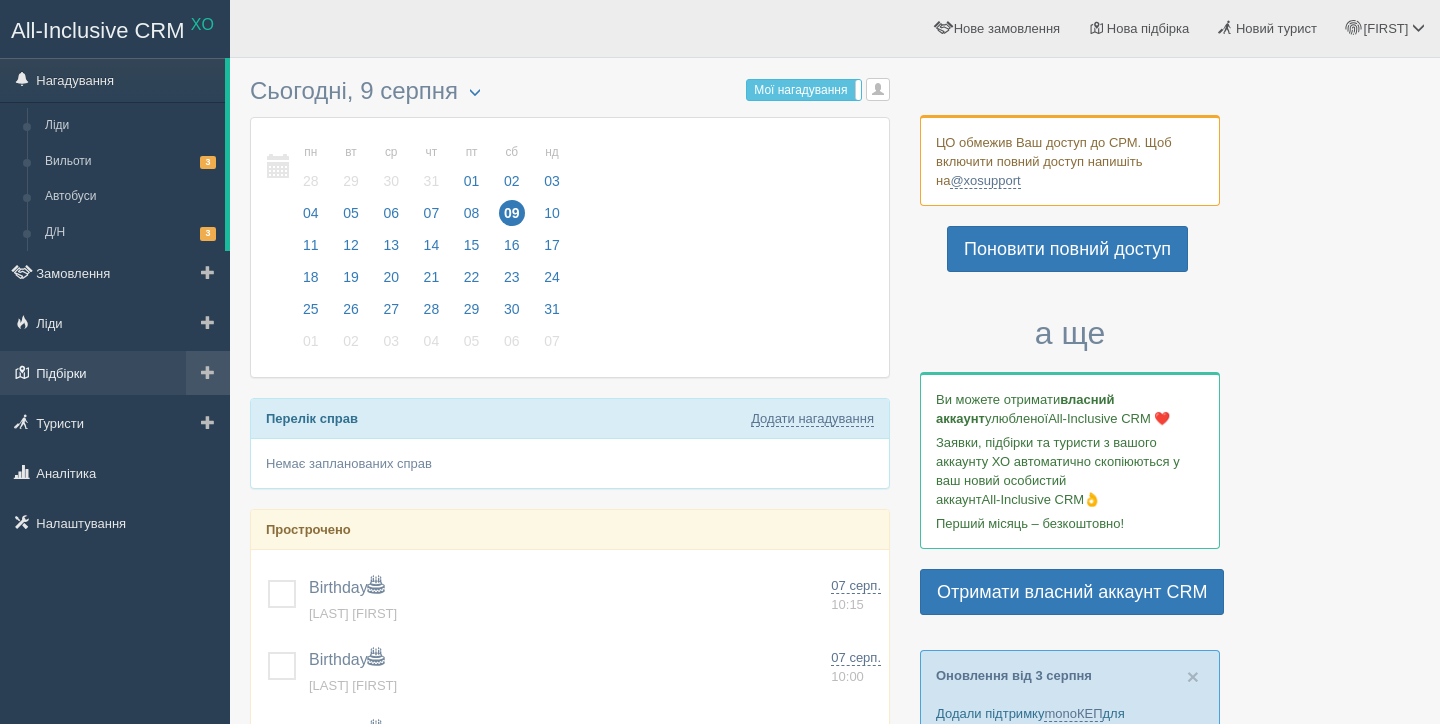 click on "Підбірки" at bounding box center (115, 373) 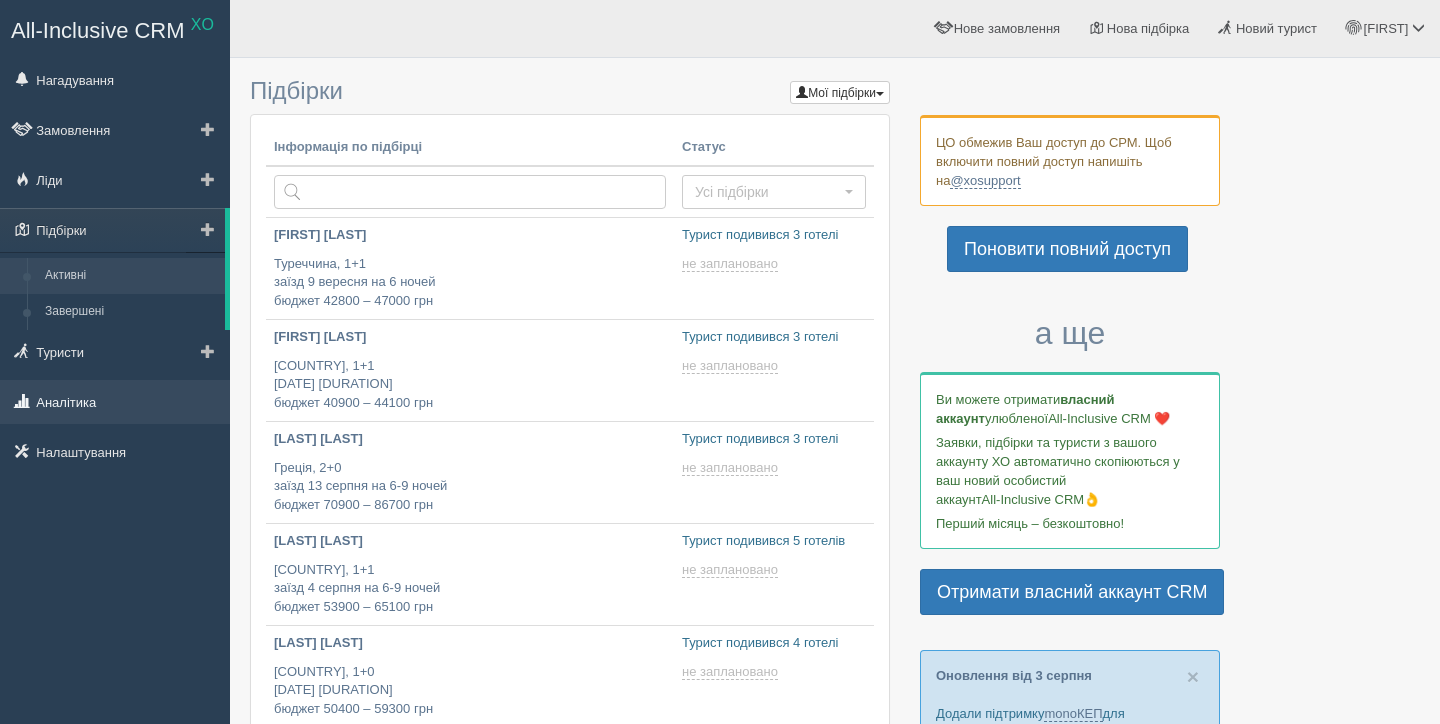 scroll, scrollTop: 0, scrollLeft: 0, axis: both 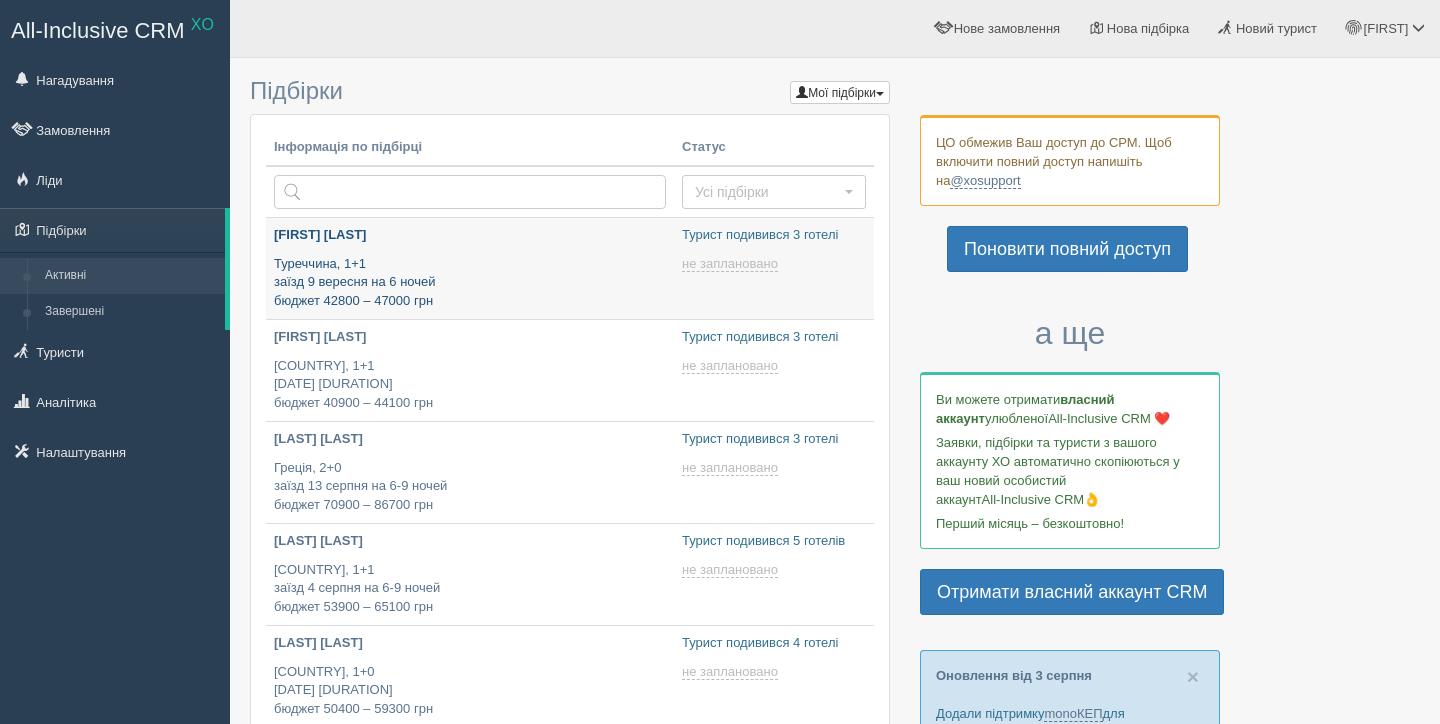 type on "[DATE] [TIME]" 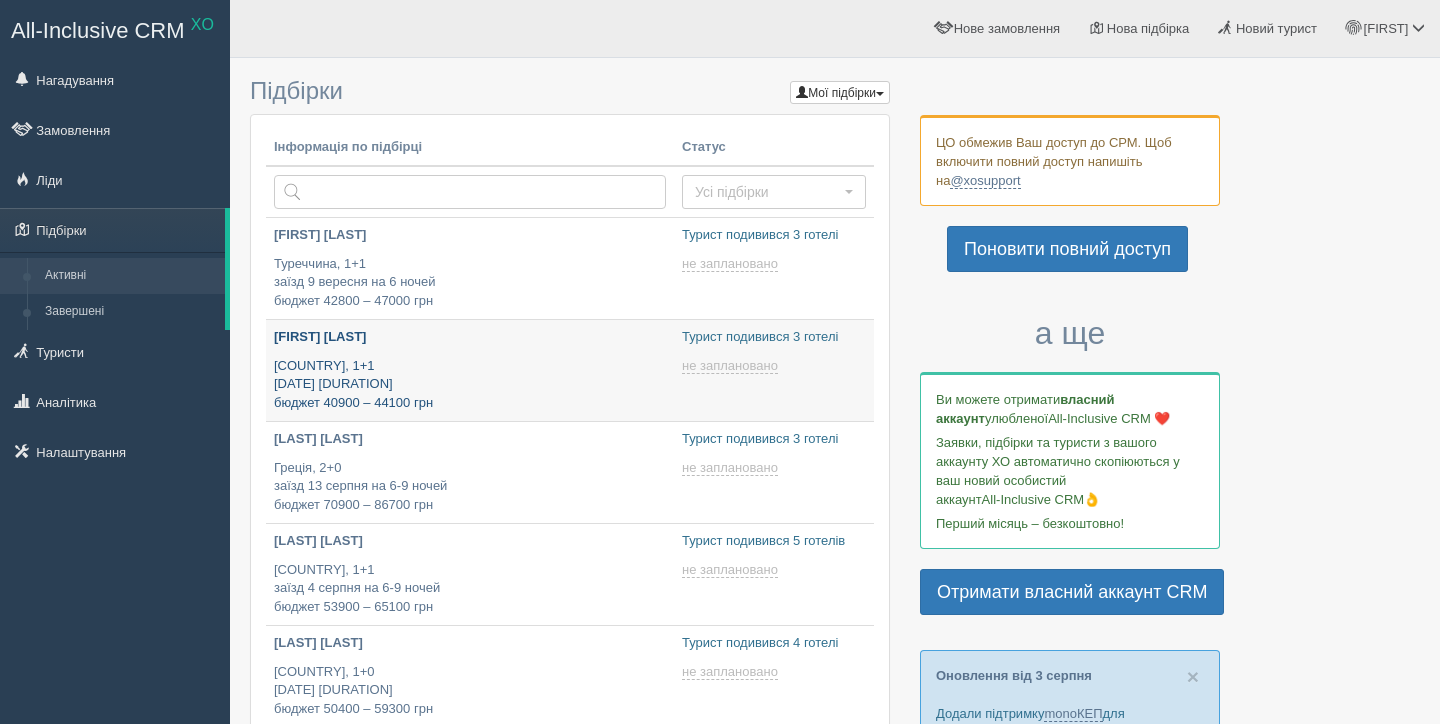 type on "2025-08-09 14:10" 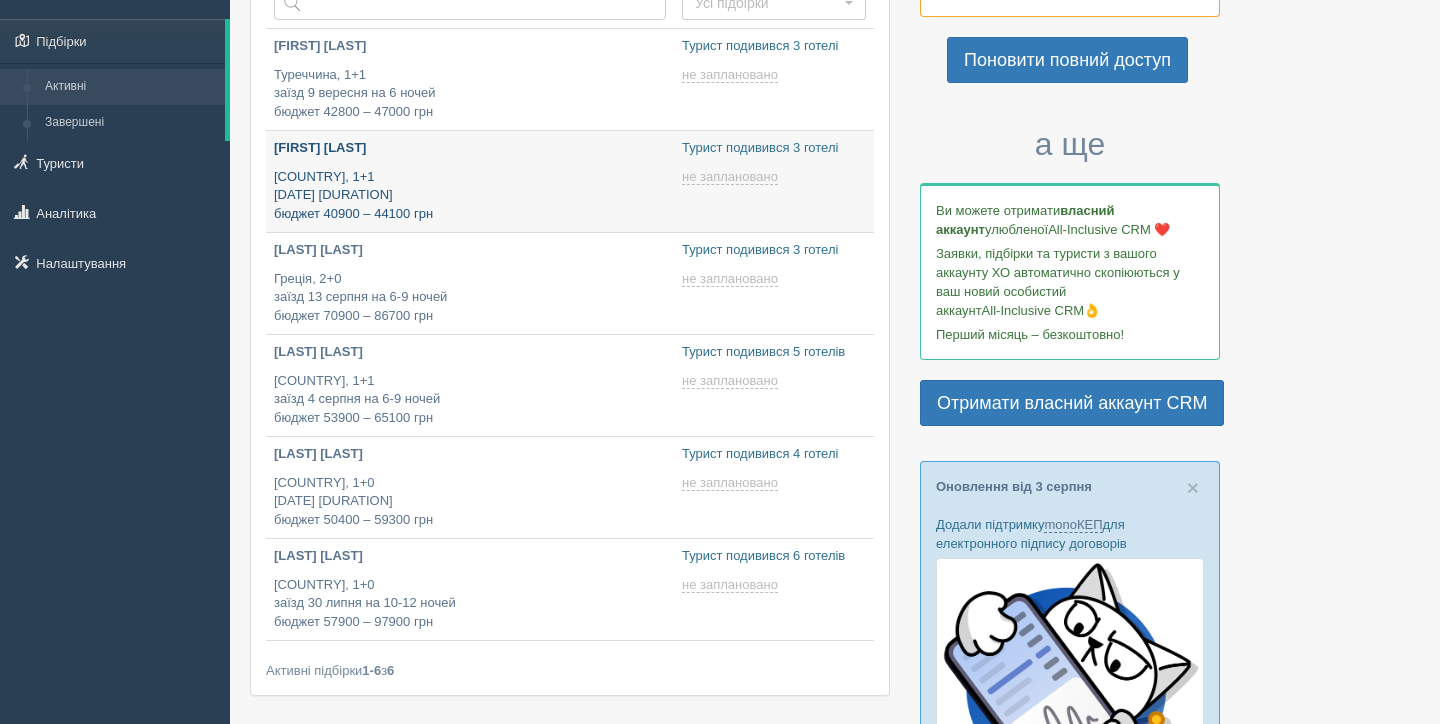 type on "2025-08-09 22:50" 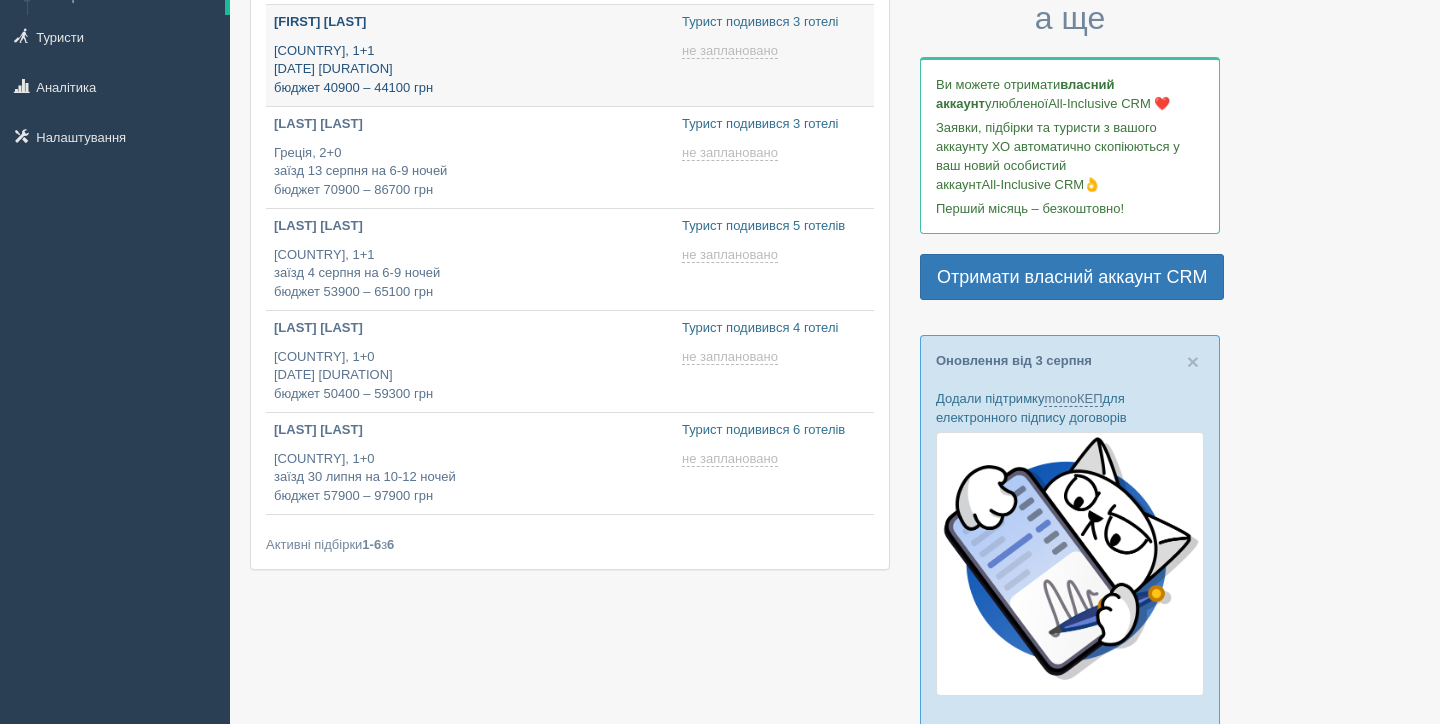 scroll, scrollTop: 139, scrollLeft: 0, axis: vertical 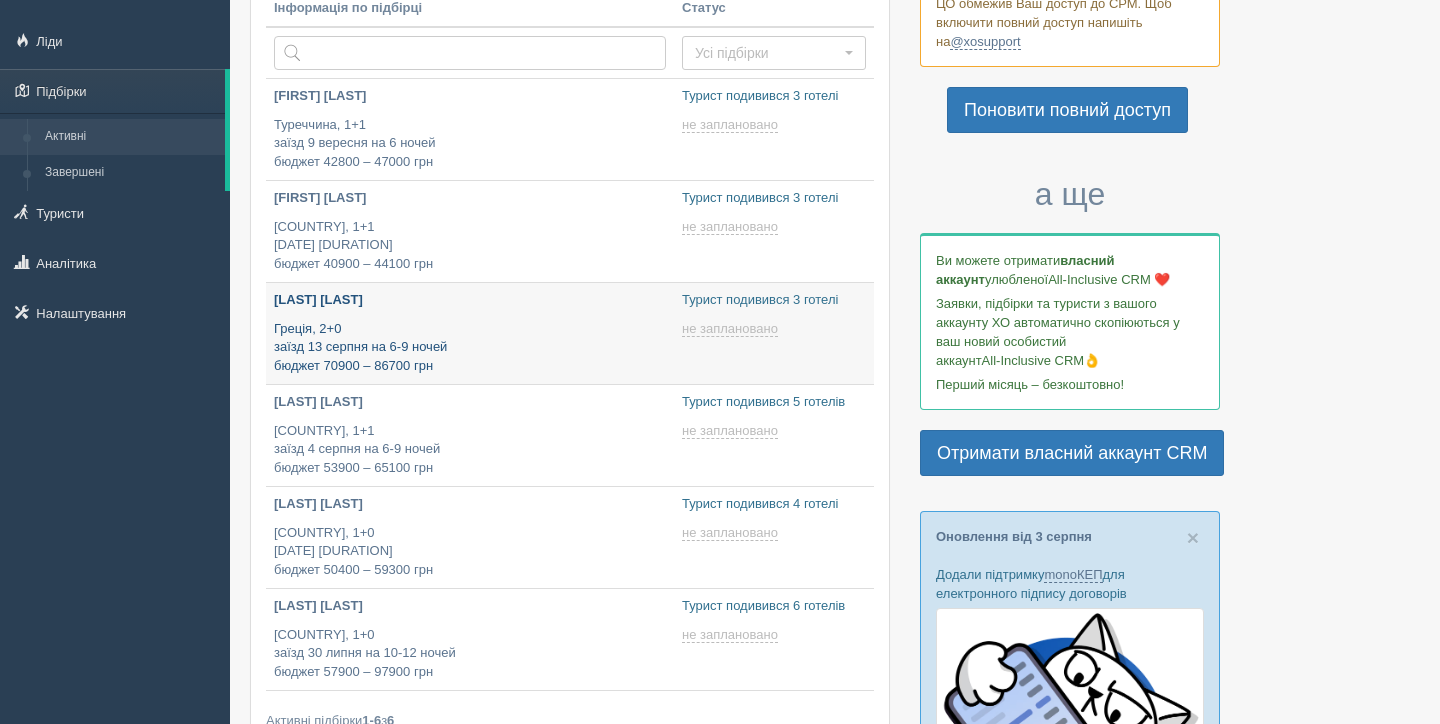 type on "2025-08-09 12:30" 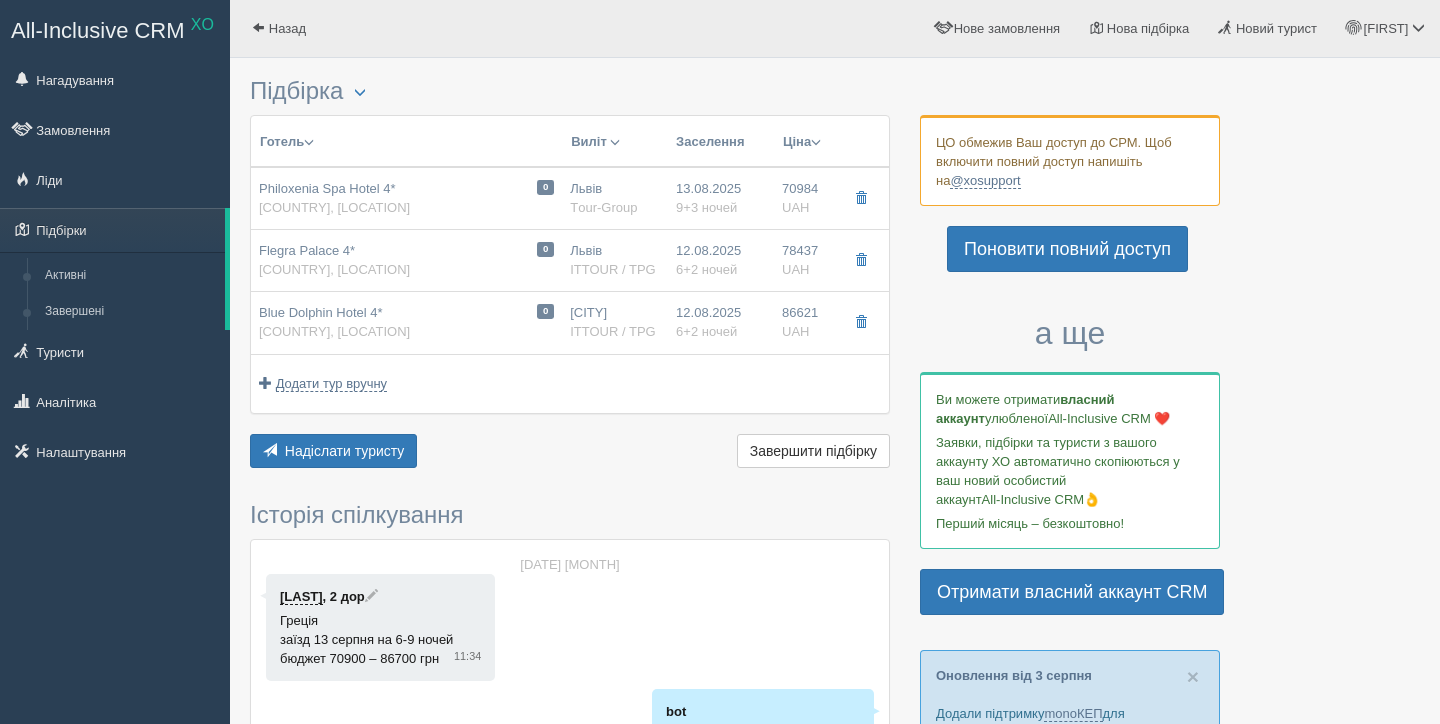 select 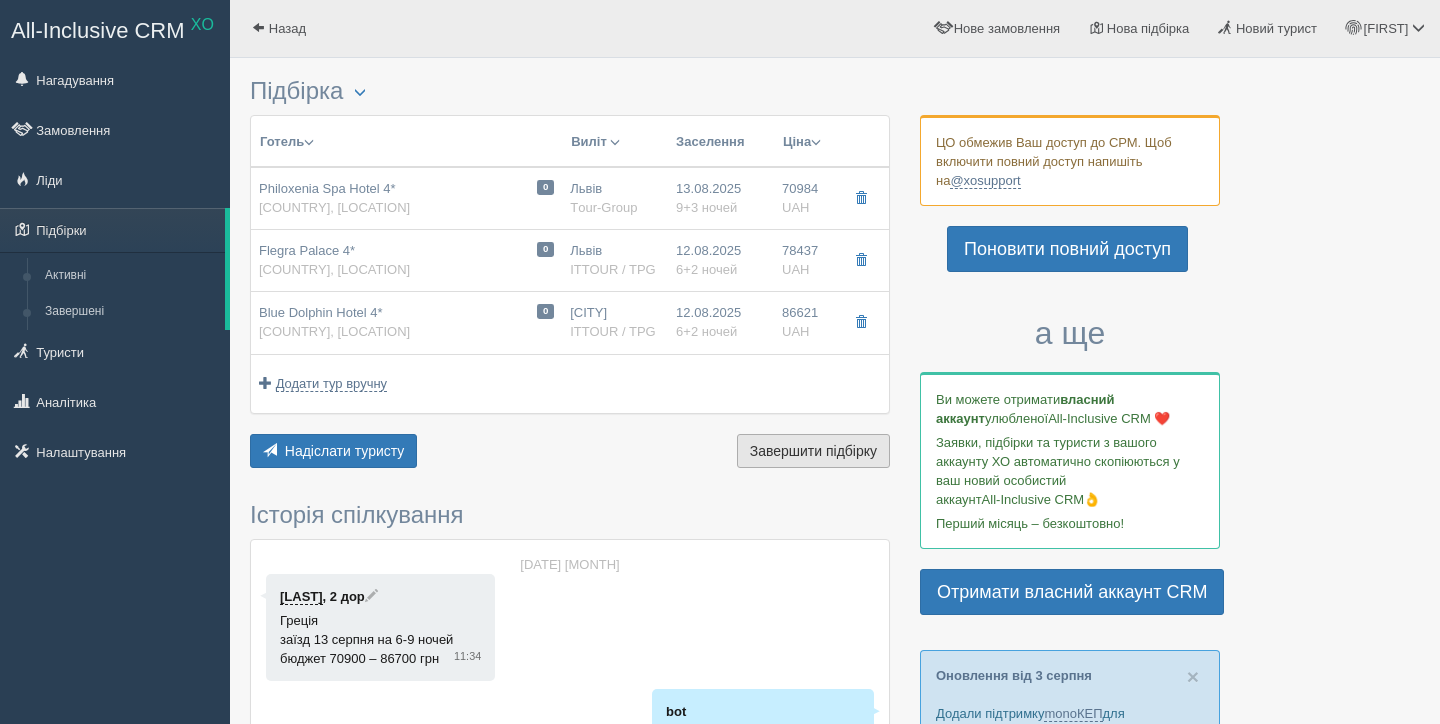 click on "Завершити підбірку" at bounding box center (813, 451) 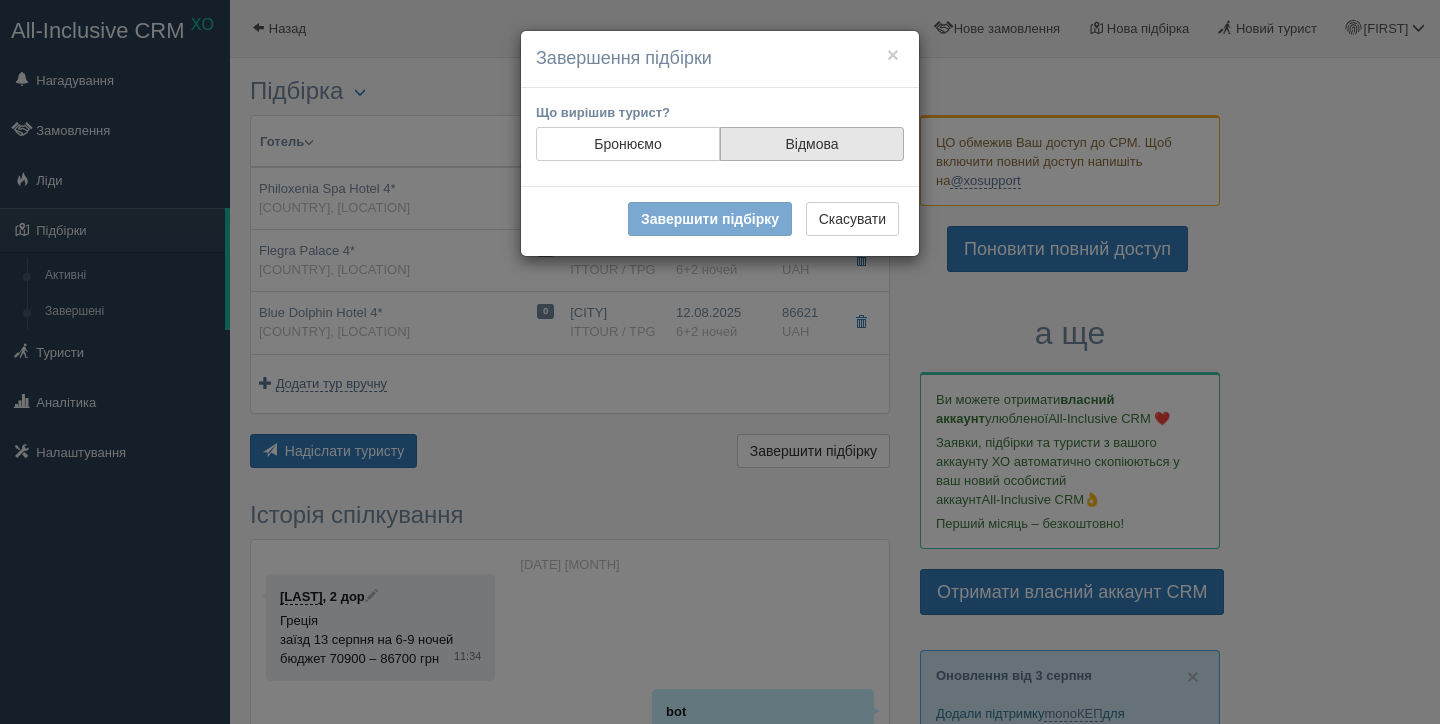click on "Відмова" at bounding box center (812, 144) 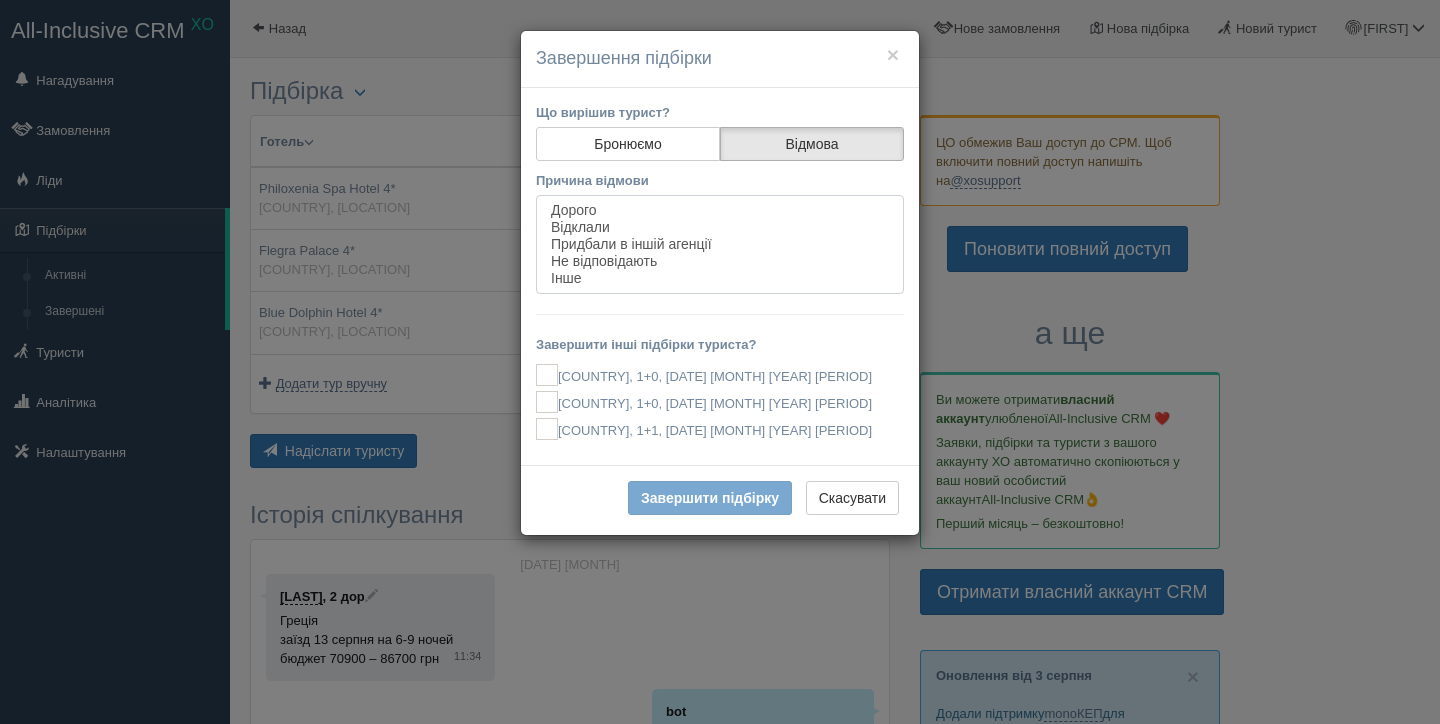 select on "6003" 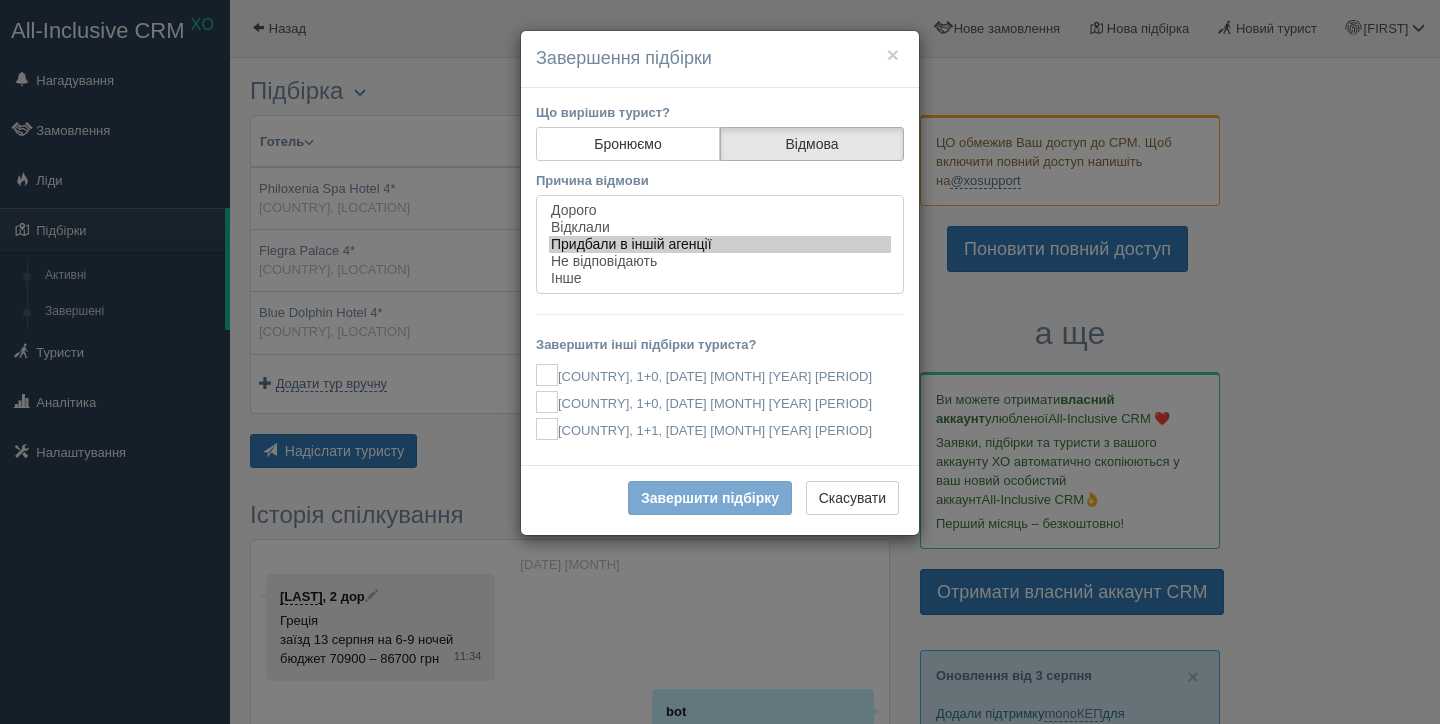 click on "Придбали в іншій агенції" at bounding box center (720, 244) 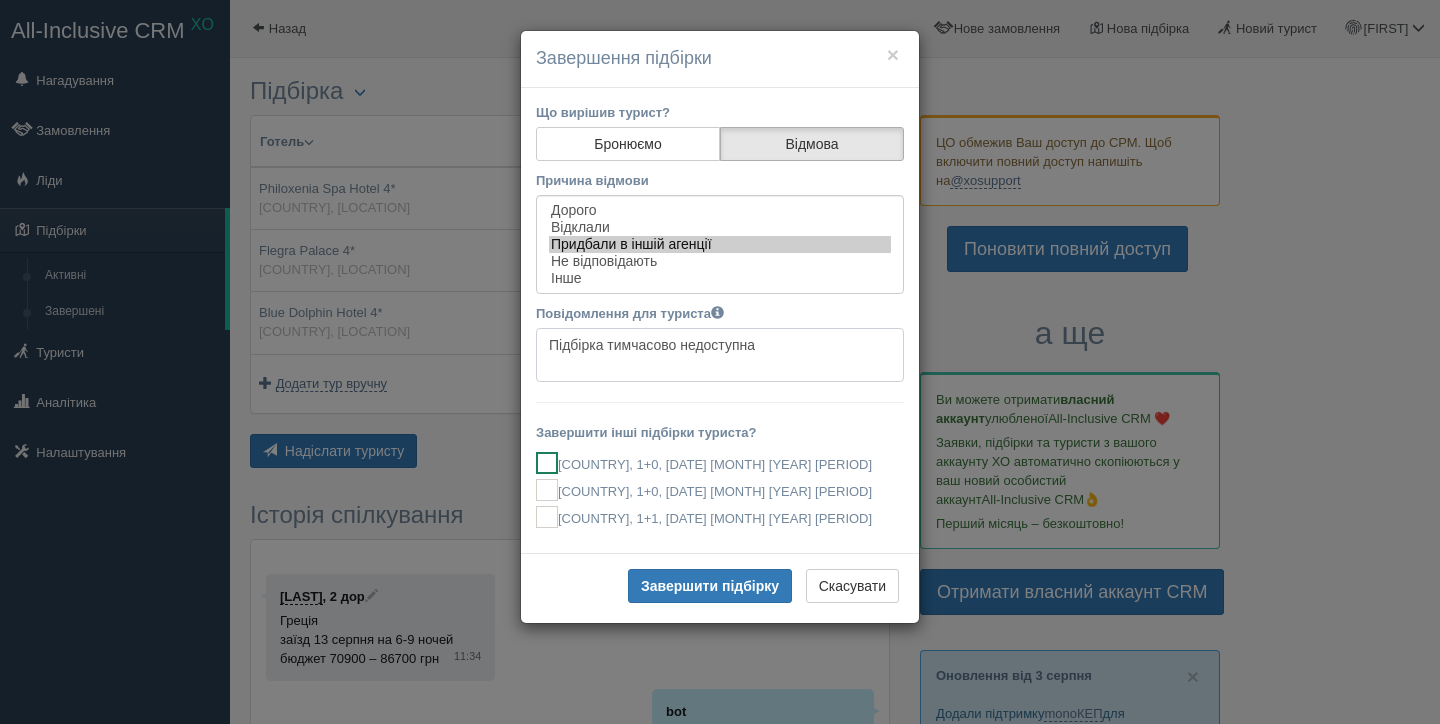 click at bounding box center [547, 463] 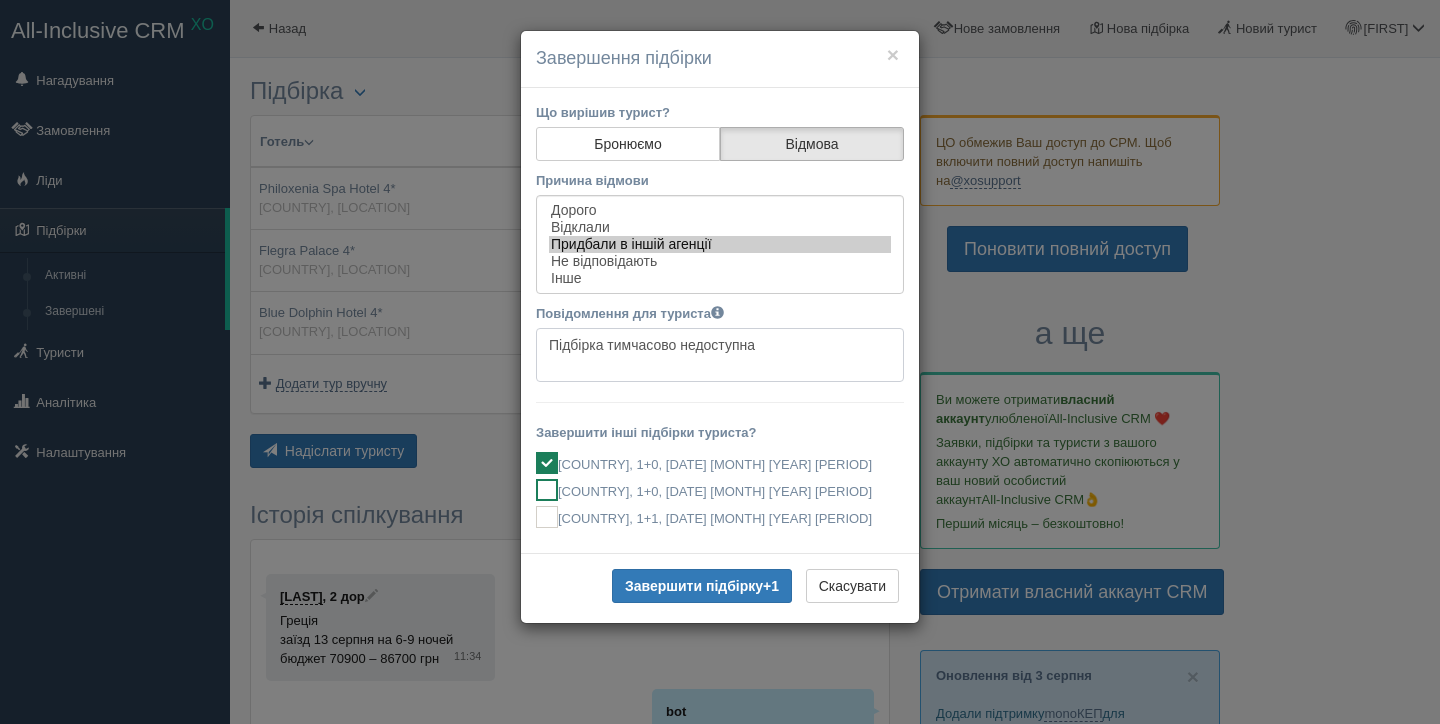 click at bounding box center [547, 490] 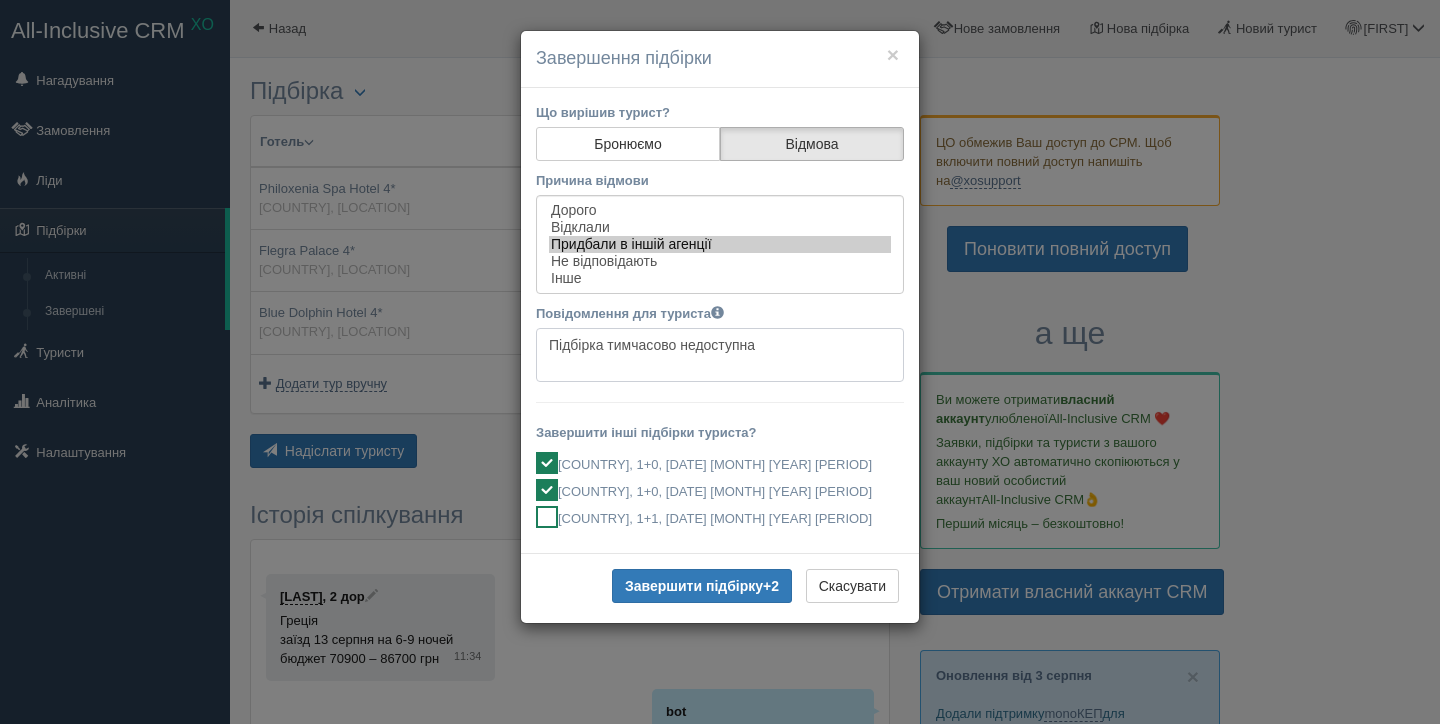 click at bounding box center [547, 517] 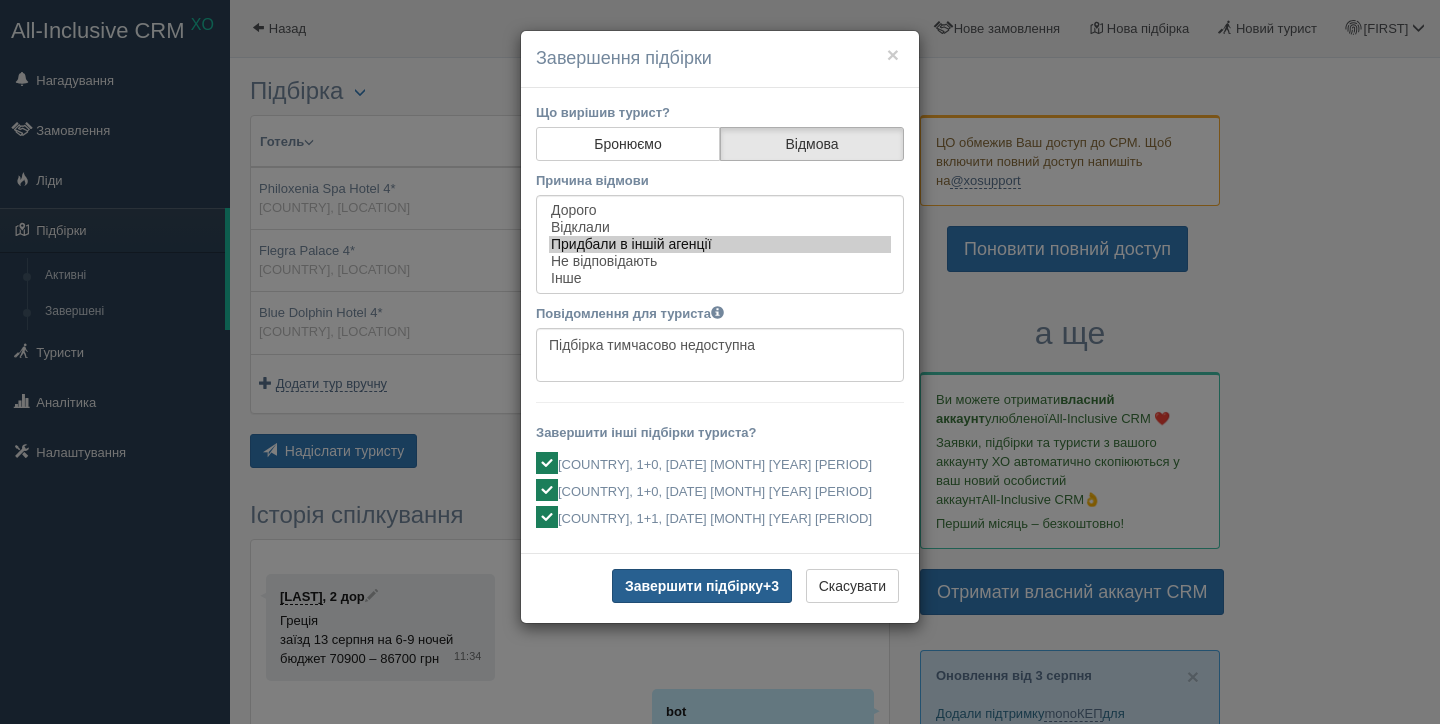 click on "Завершити підбірку                         +3" at bounding box center (702, 586) 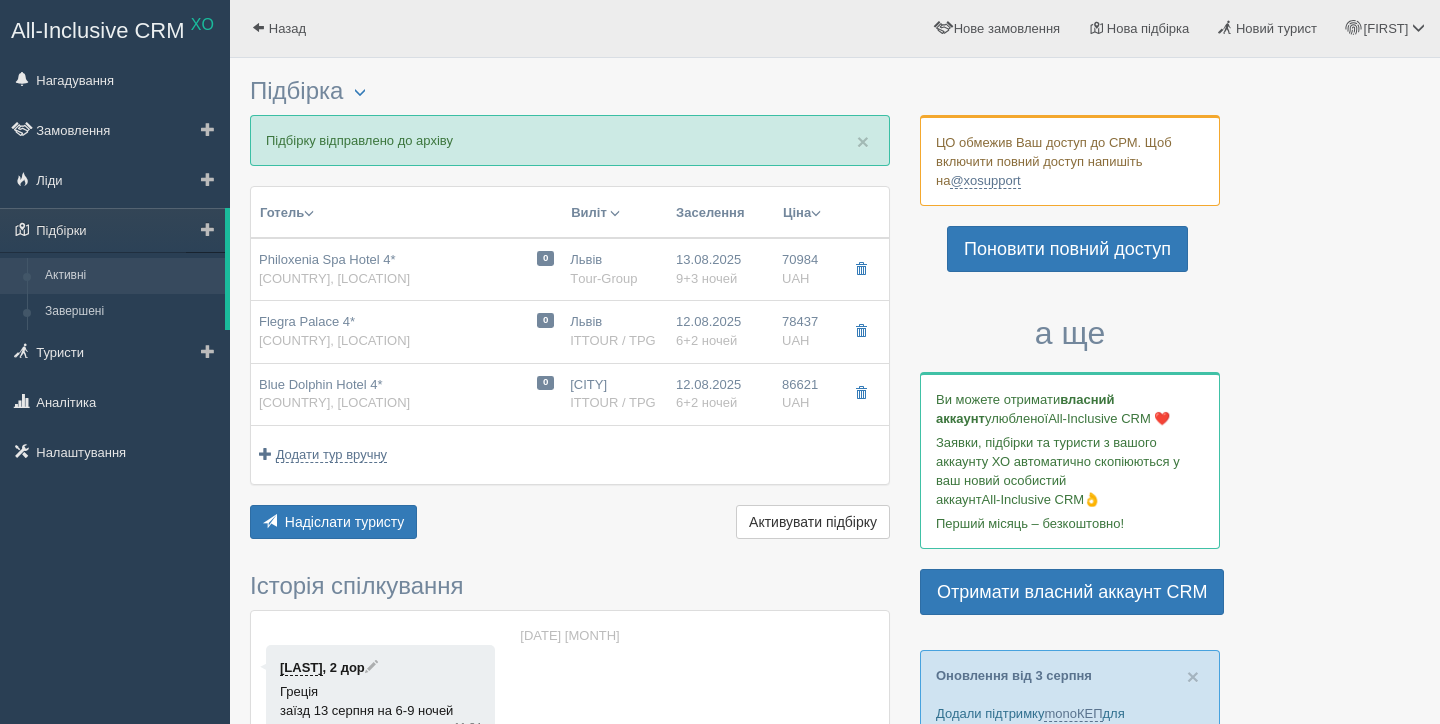 click on "Активні" at bounding box center (130, 276) 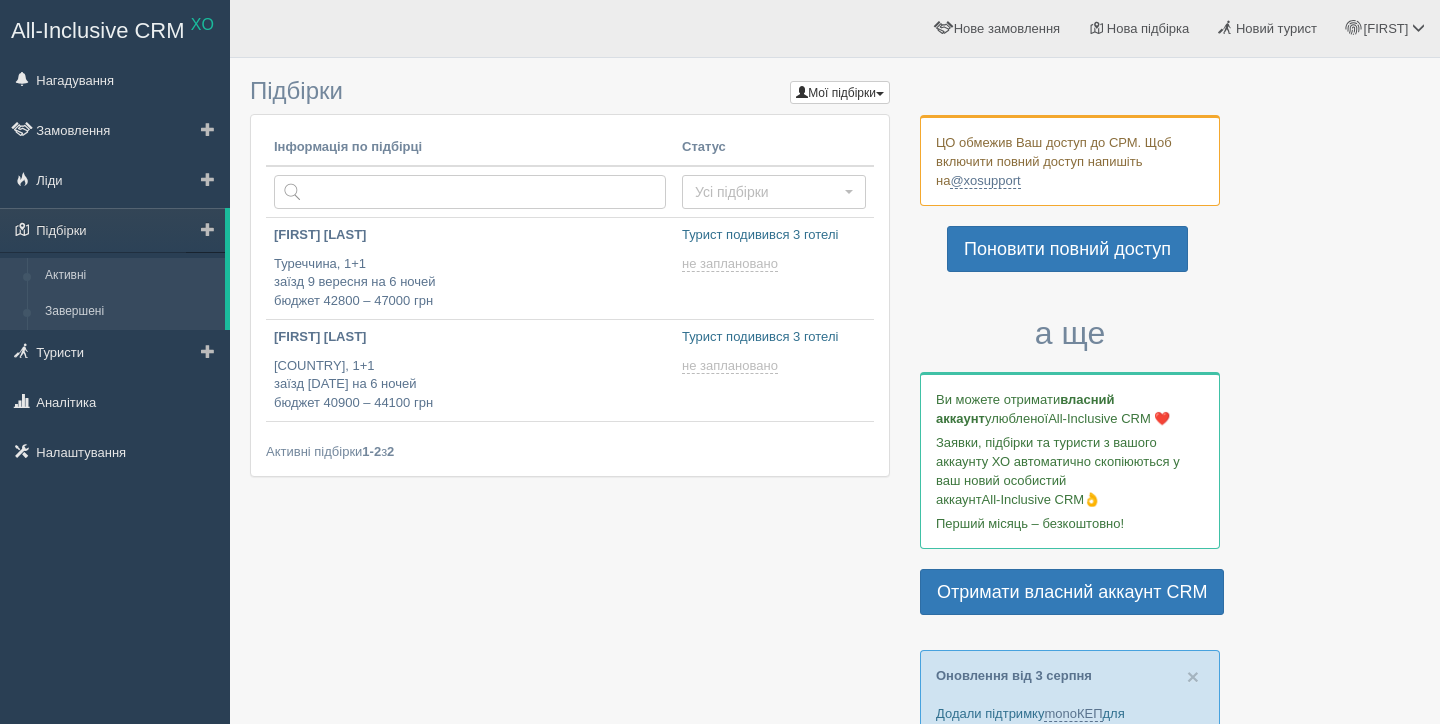 scroll, scrollTop: 0, scrollLeft: 0, axis: both 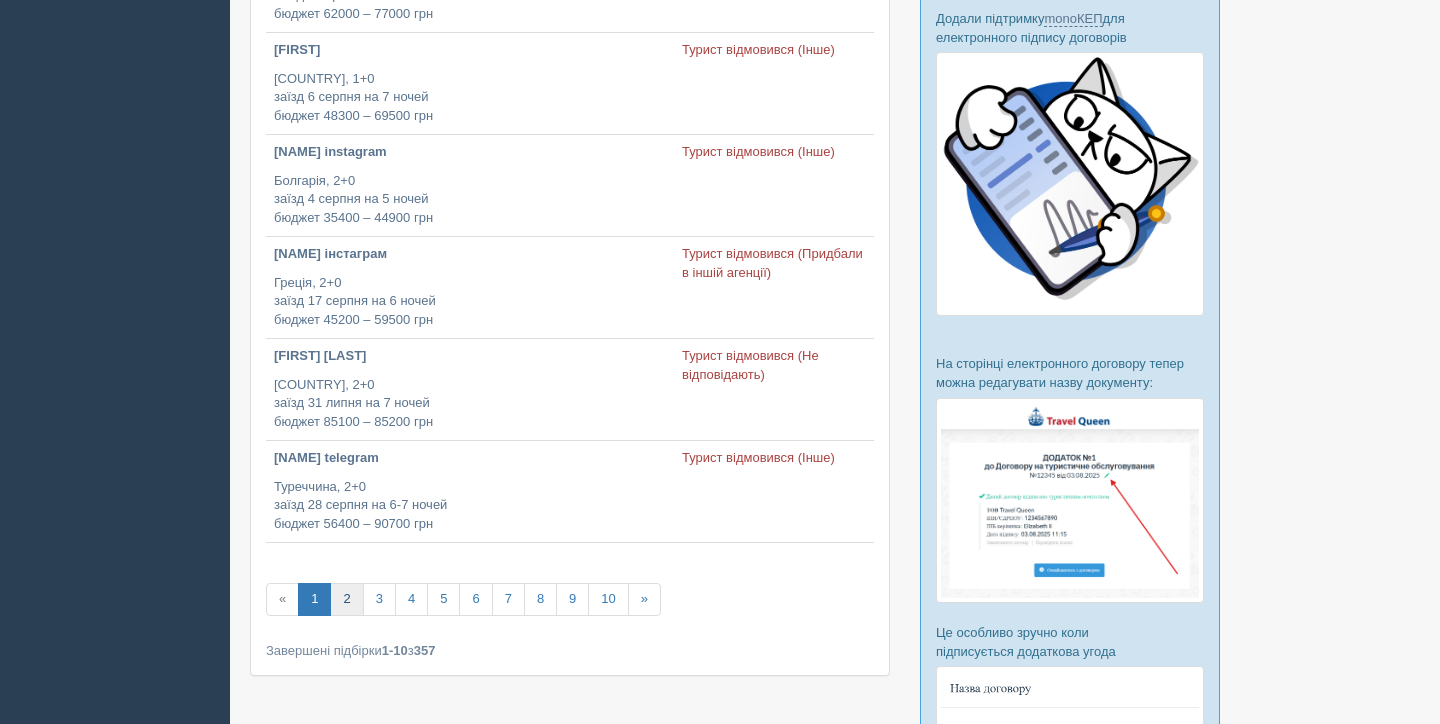 click on "2" at bounding box center (346, 599) 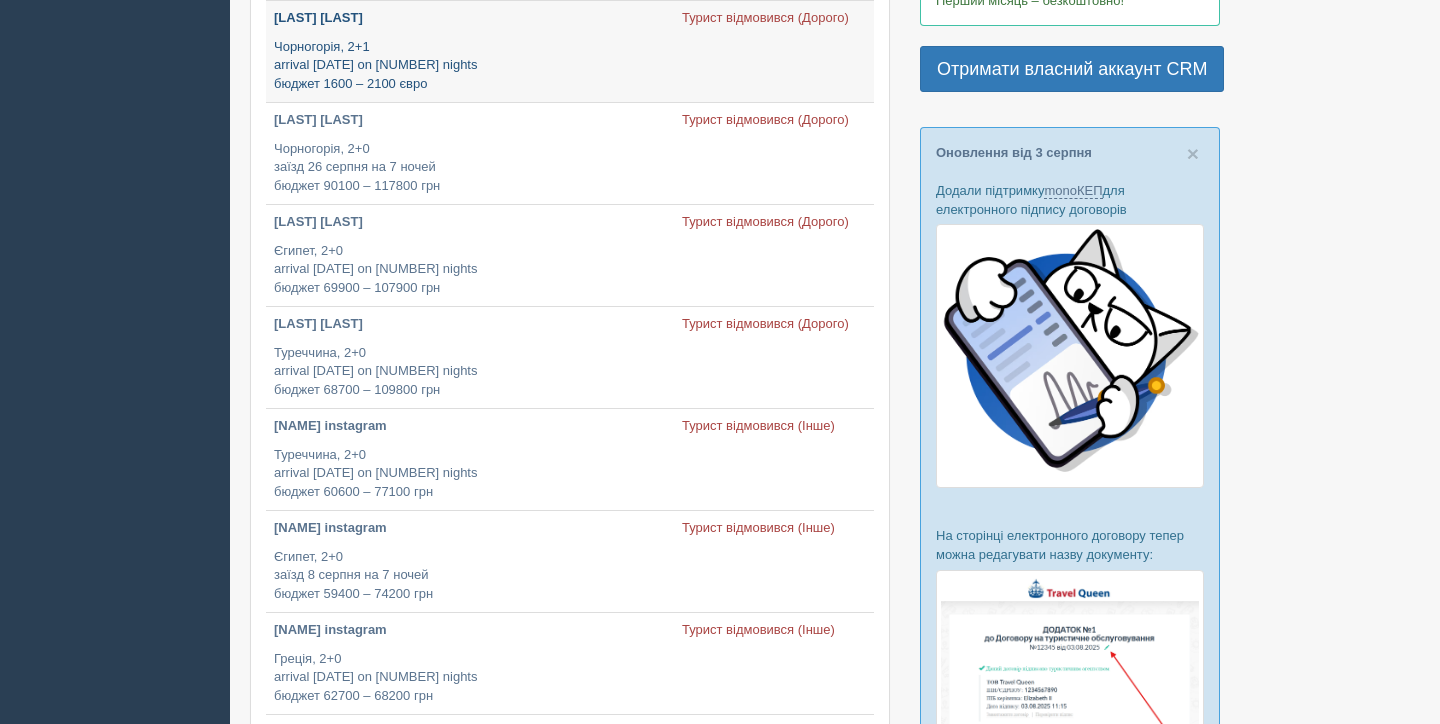 scroll, scrollTop: 813, scrollLeft: 0, axis: vertical 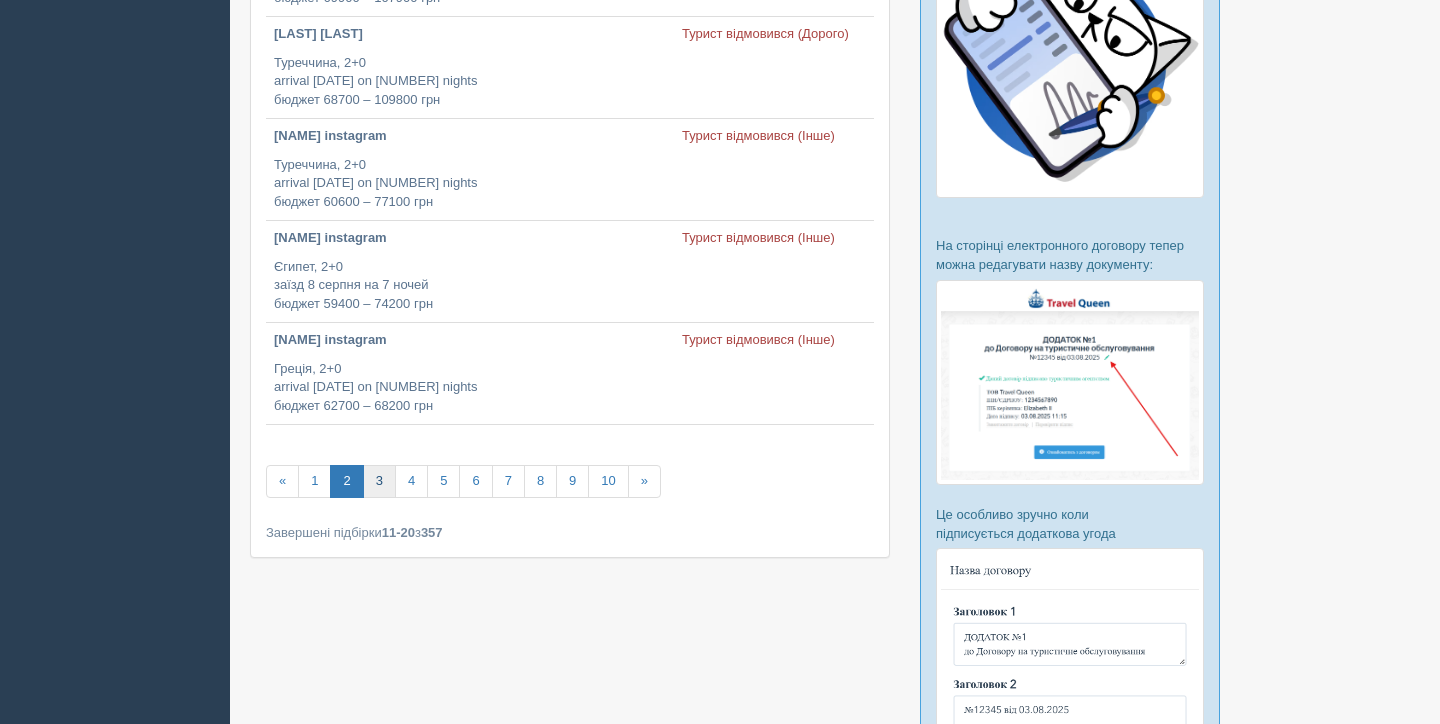 click on "3" at bounding box center (379, 481) 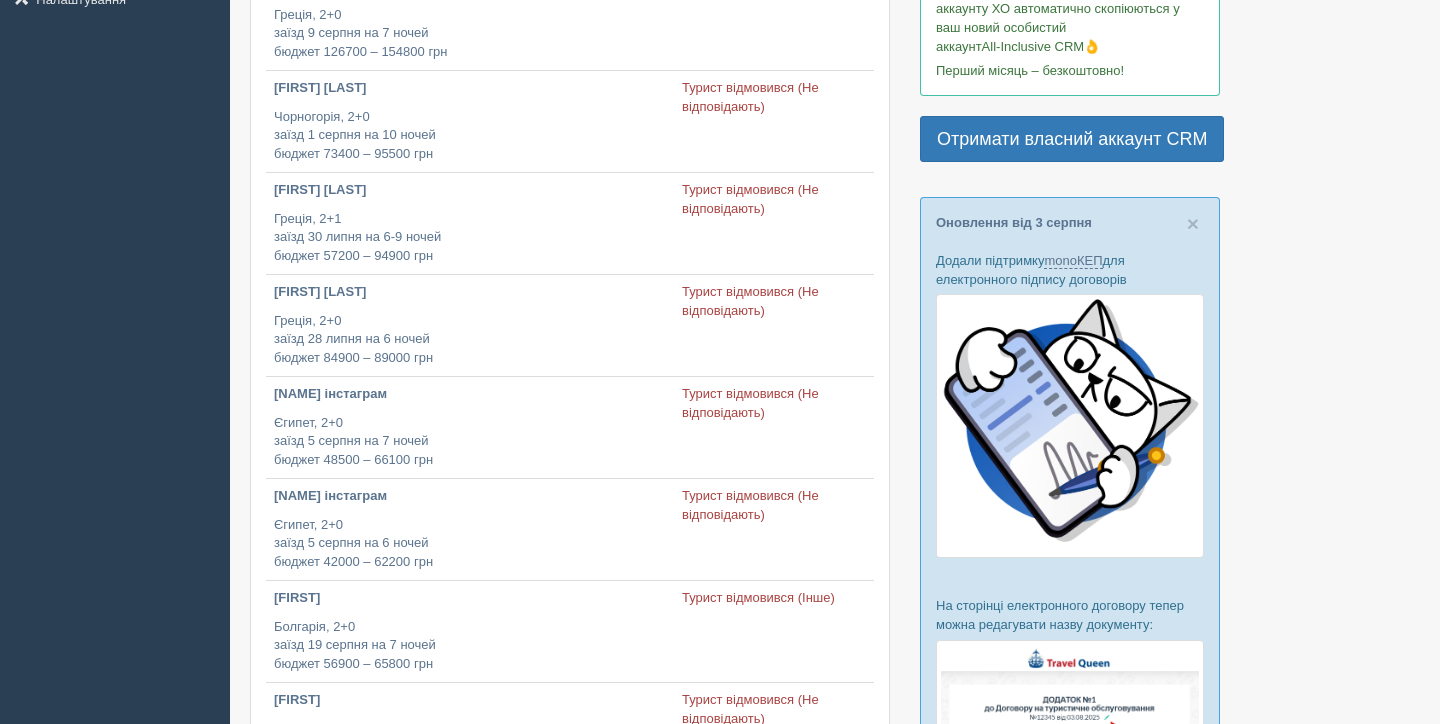 scroll, scrollTop: 760, scrollLeft: 0, axis: vertical 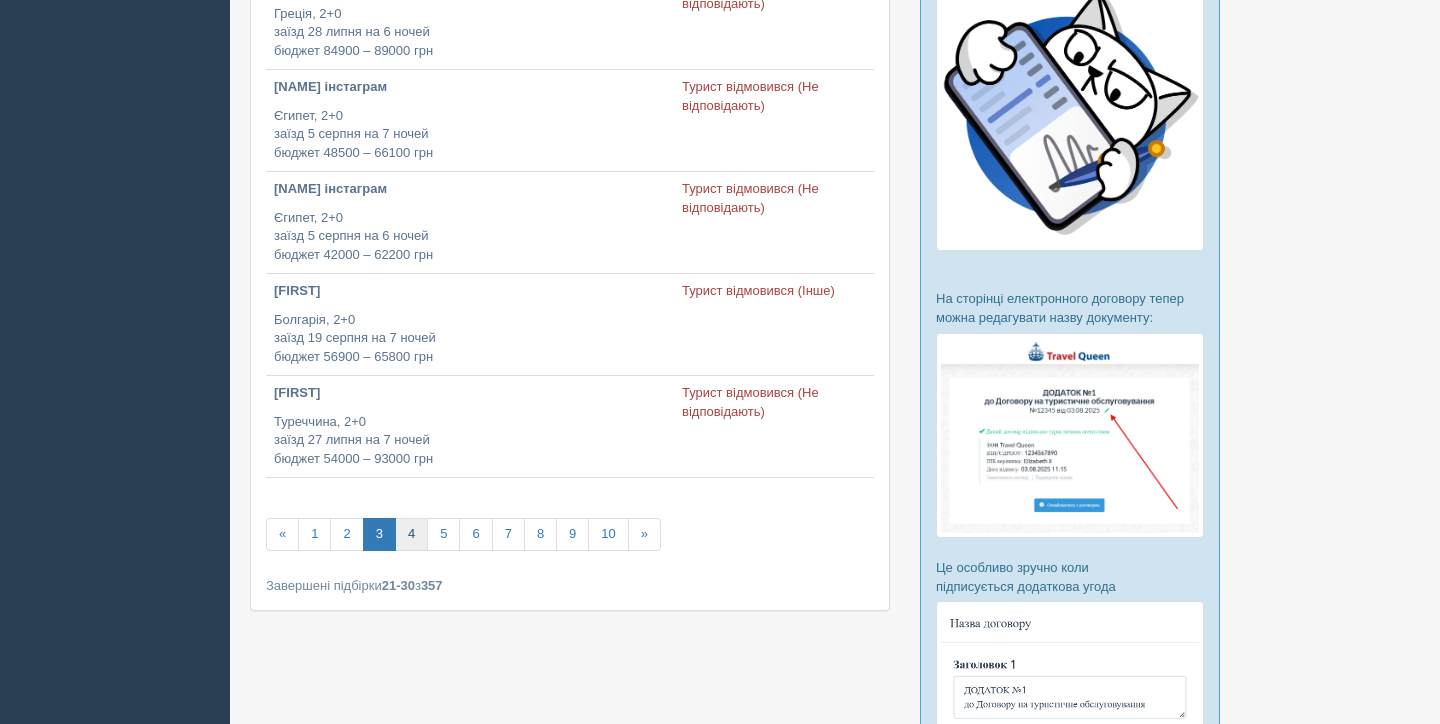 click on "4" at bounding box center [411, 534] 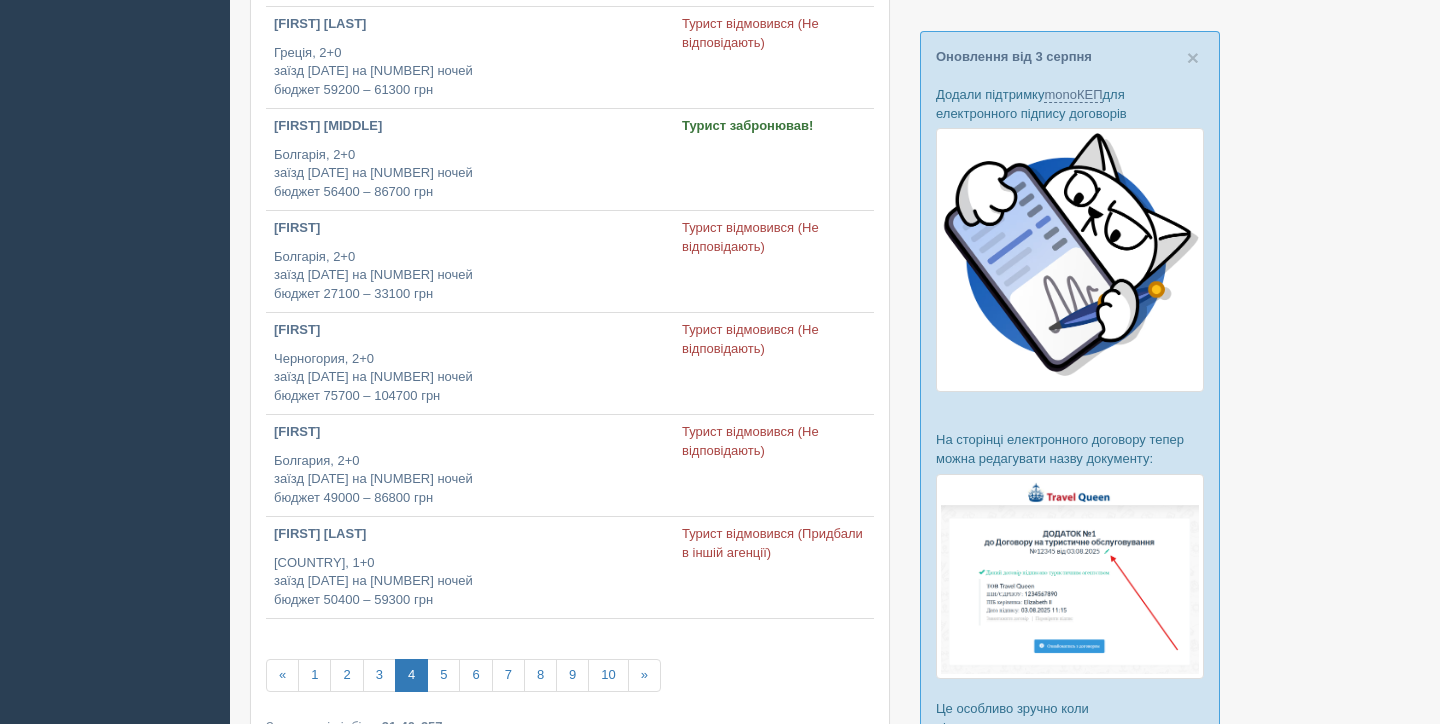 scroll, scrollTop: 704, scrollLeft: 0, axis: vertical 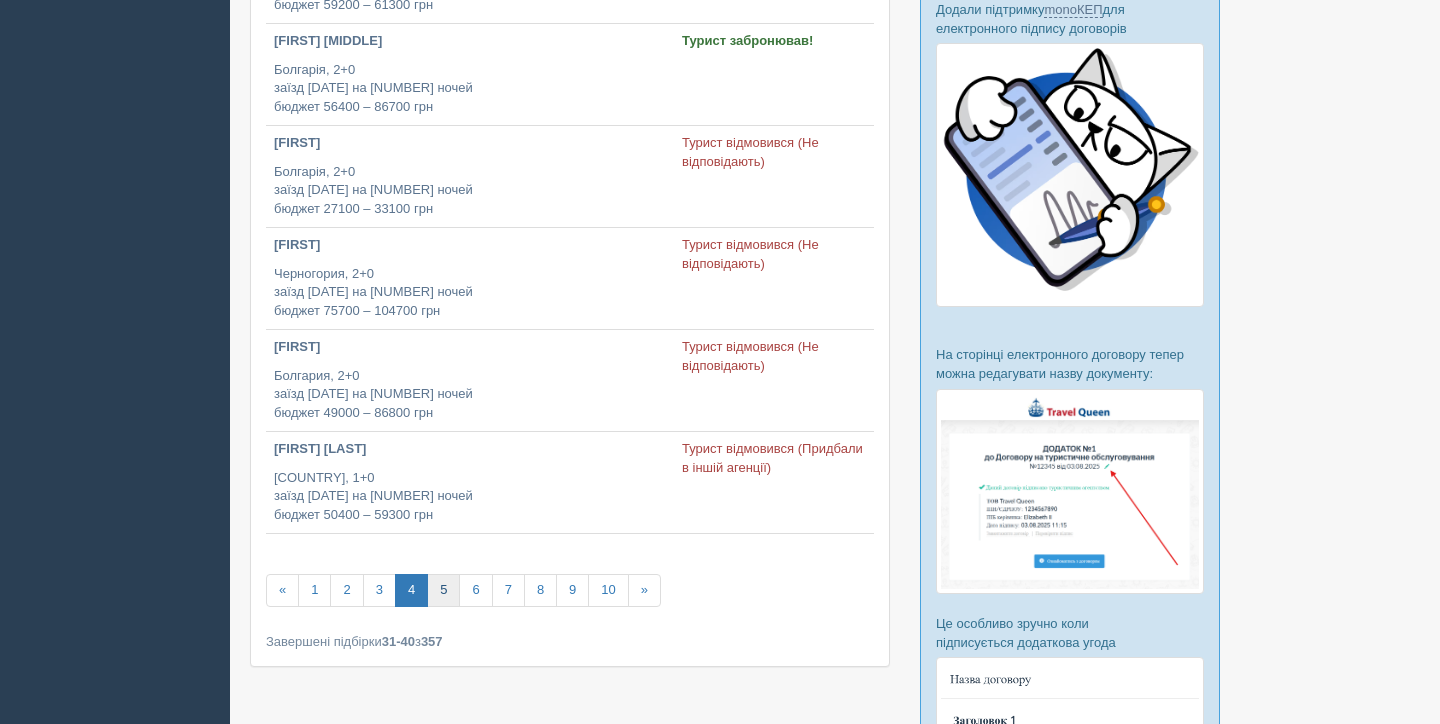 click on "5" at bounding box center (443, 590) 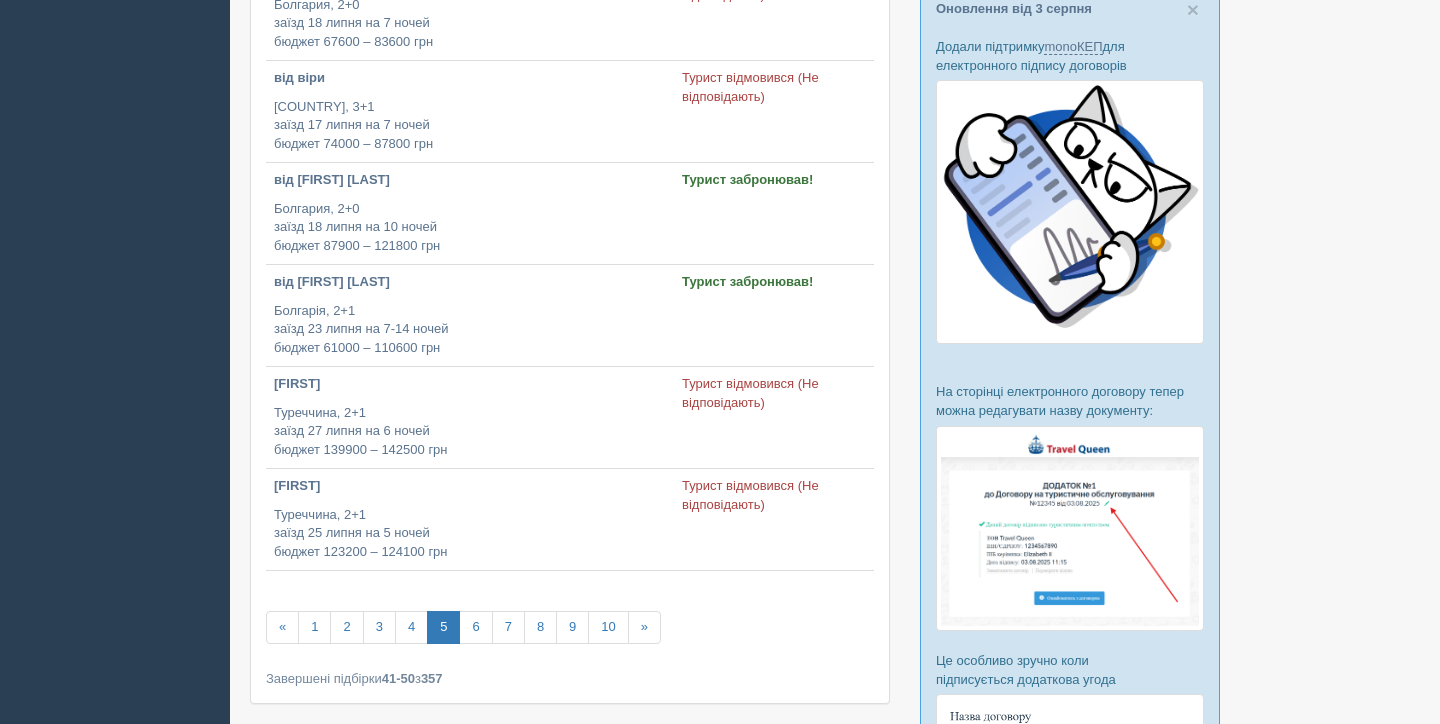 scroll, scrollTop: 670, scrollLeft: 0, axis: vertical 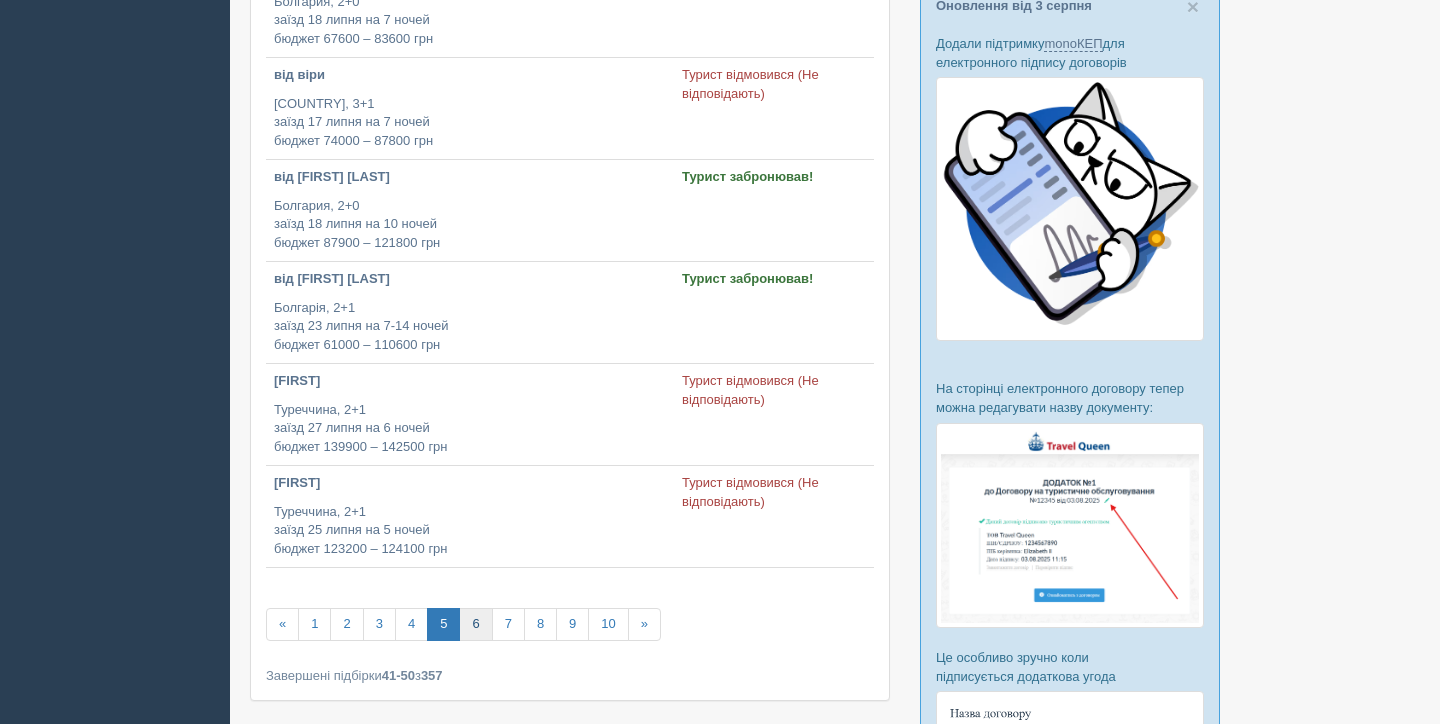 click on "6" at bounding box center (475, 624) 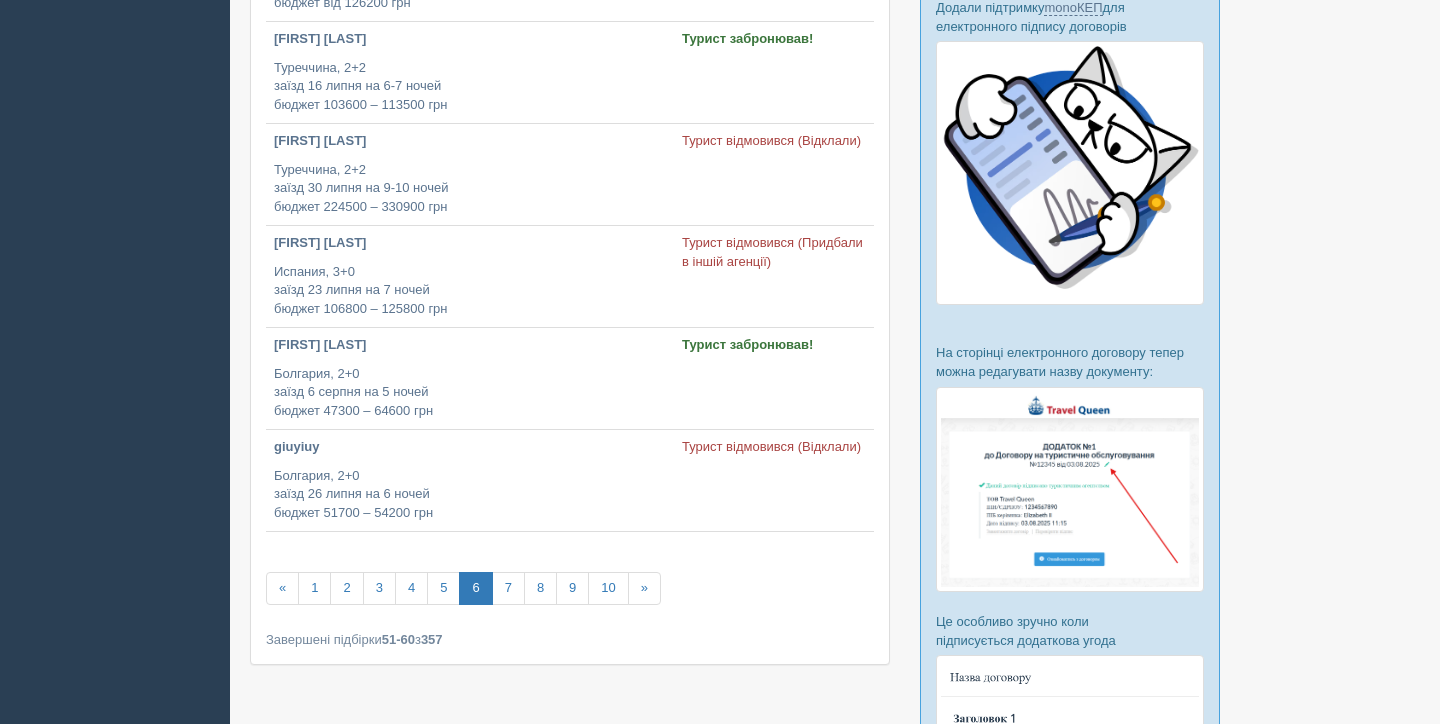 scroll, scrollTop: 836, scrollLeft: 0, axis: vertical 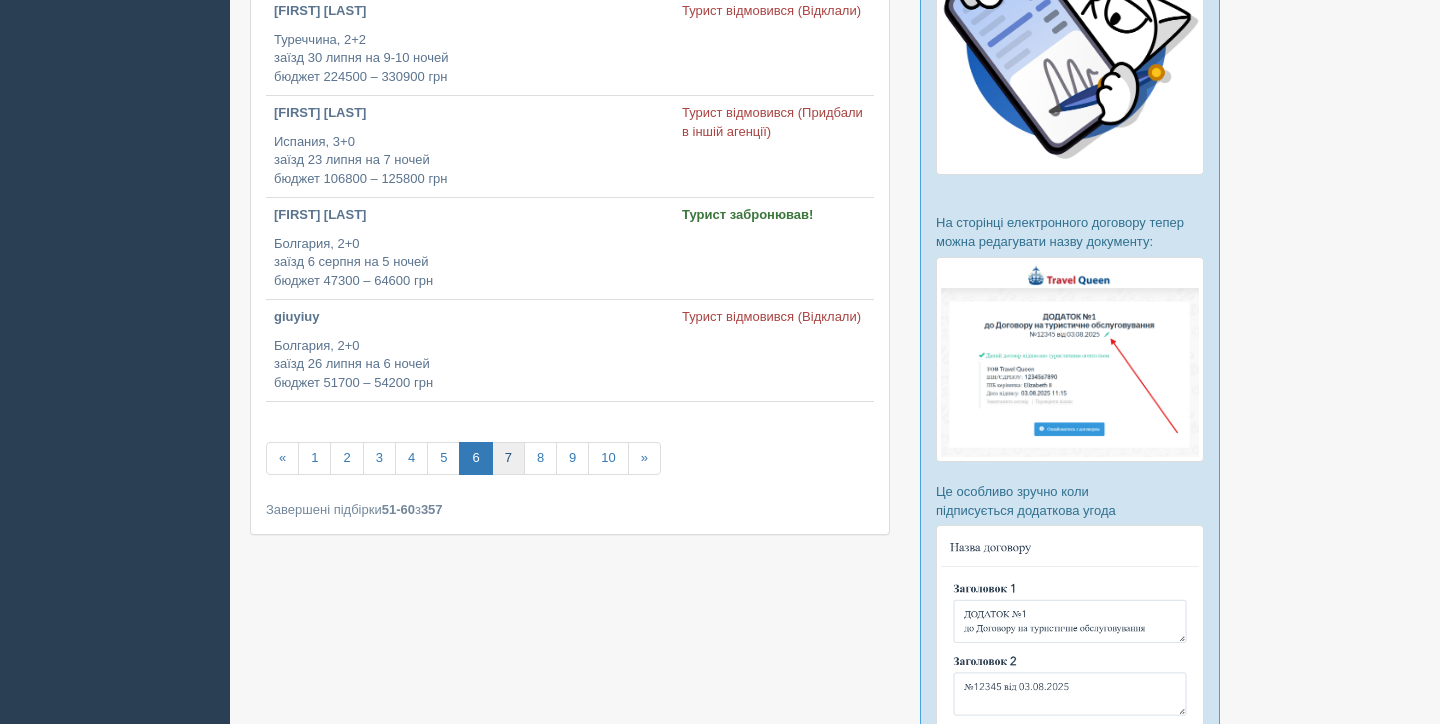 click on "7" at bounding box center (508, 458) 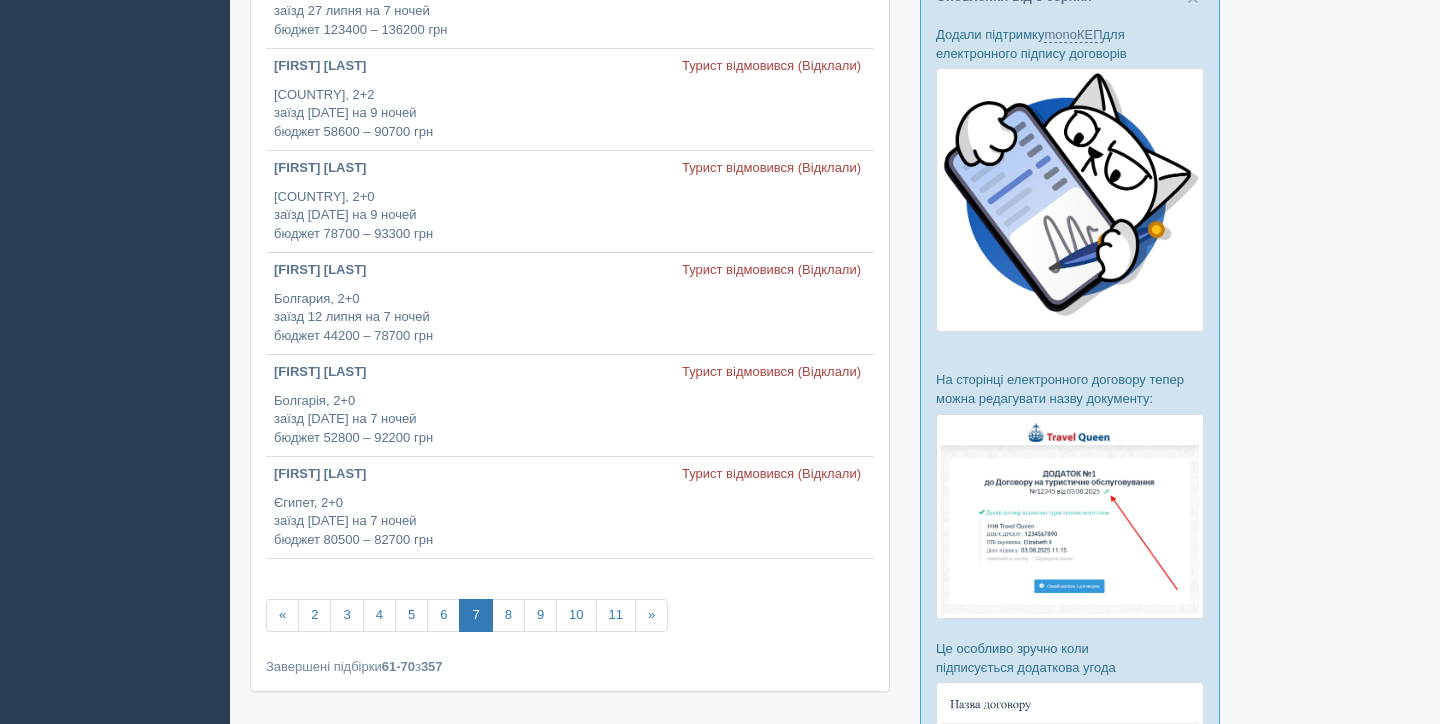 scroll, scrollTop: 682, scrollLeft: 0, axis: vertical 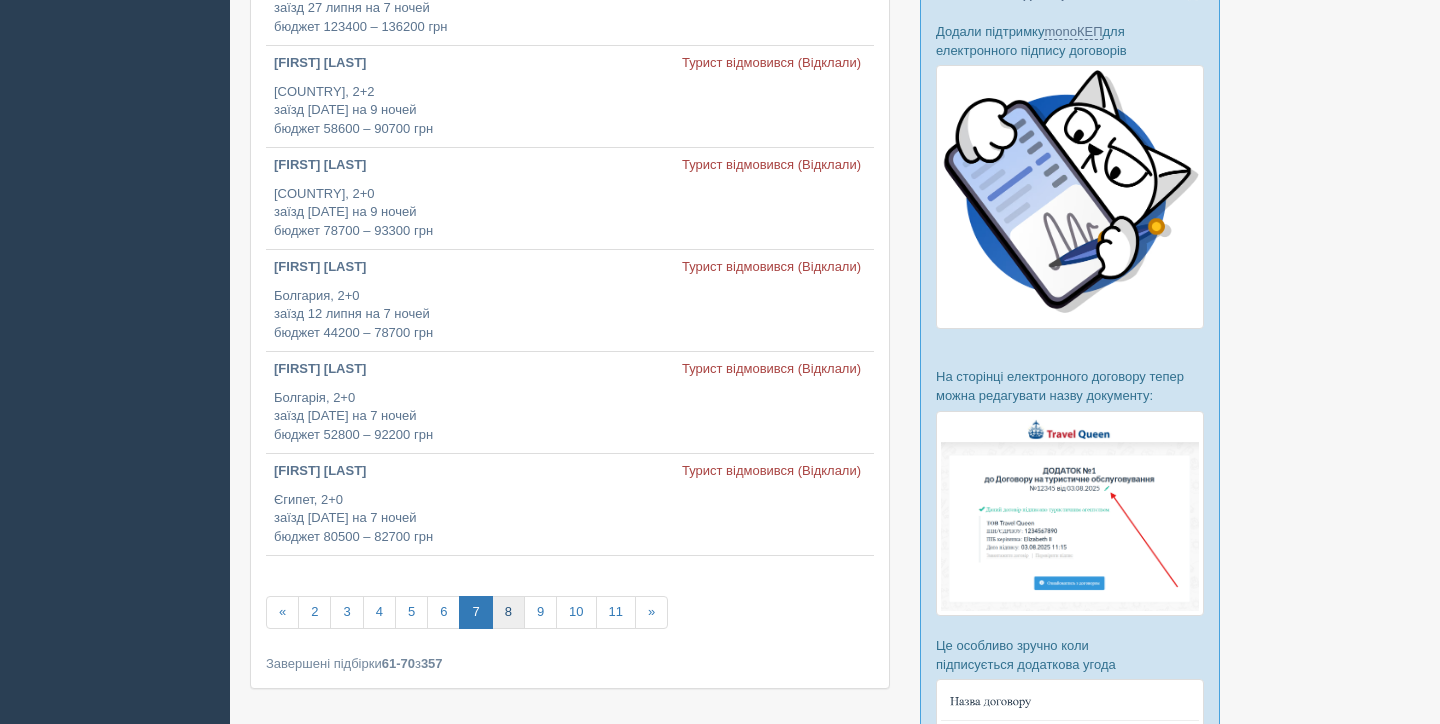 click on "8" at bounding box center (508, 612) 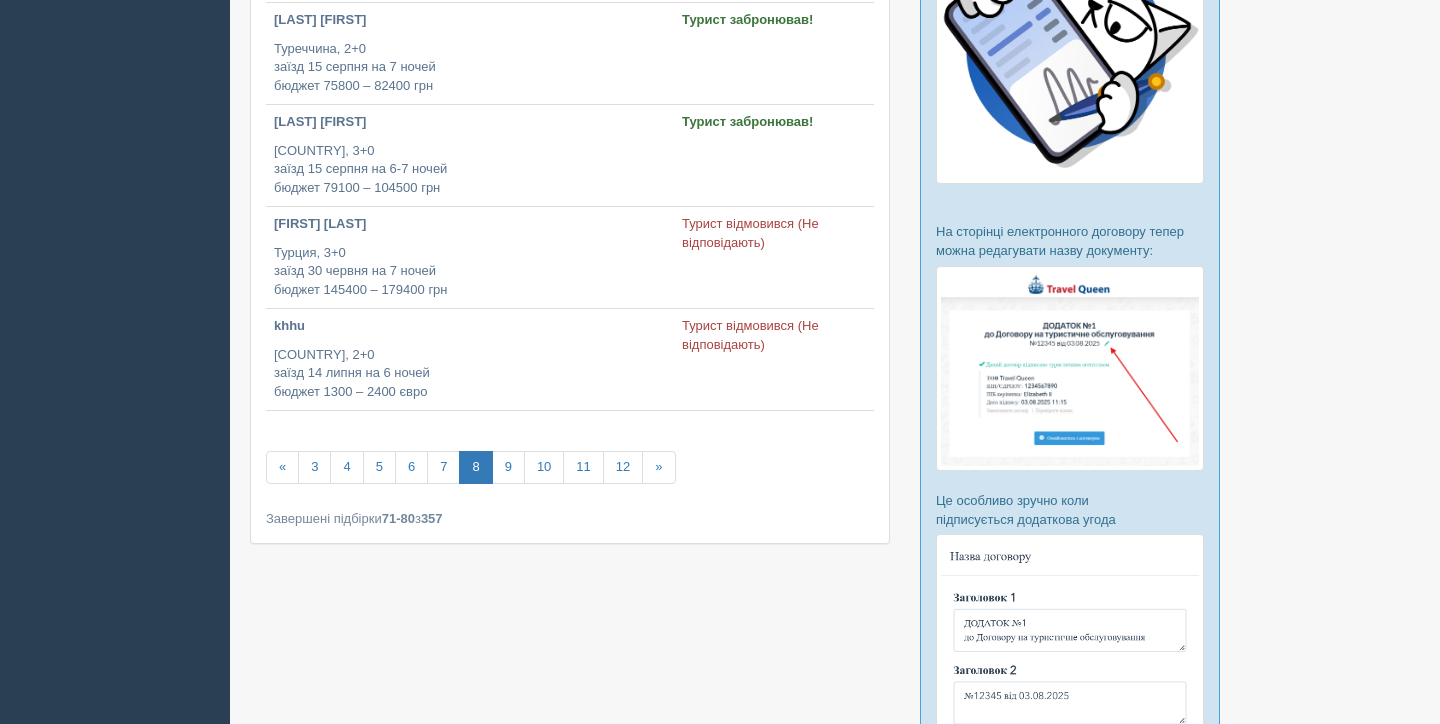 scroll, scrollTop: 828, scrollLeft: 0, axis: vertical 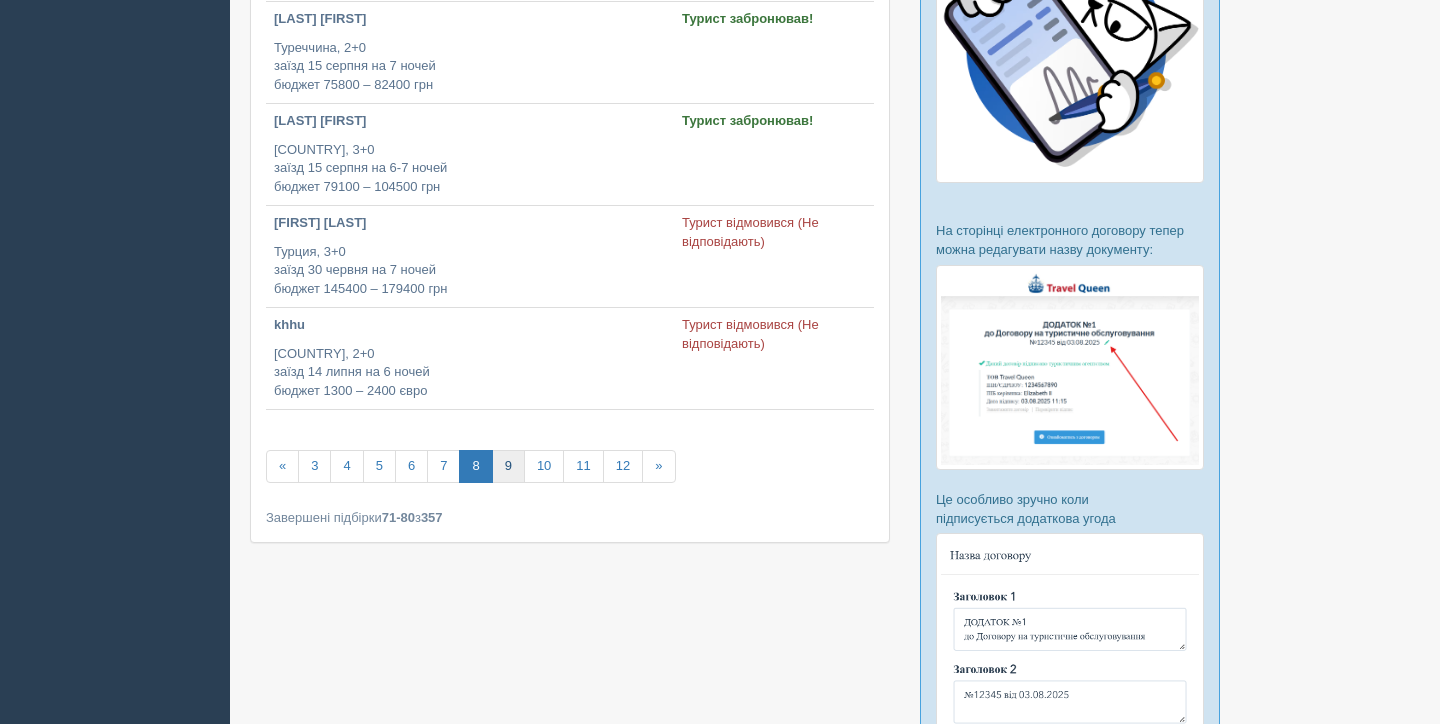 click on "9" at bounding box center [508, 466] 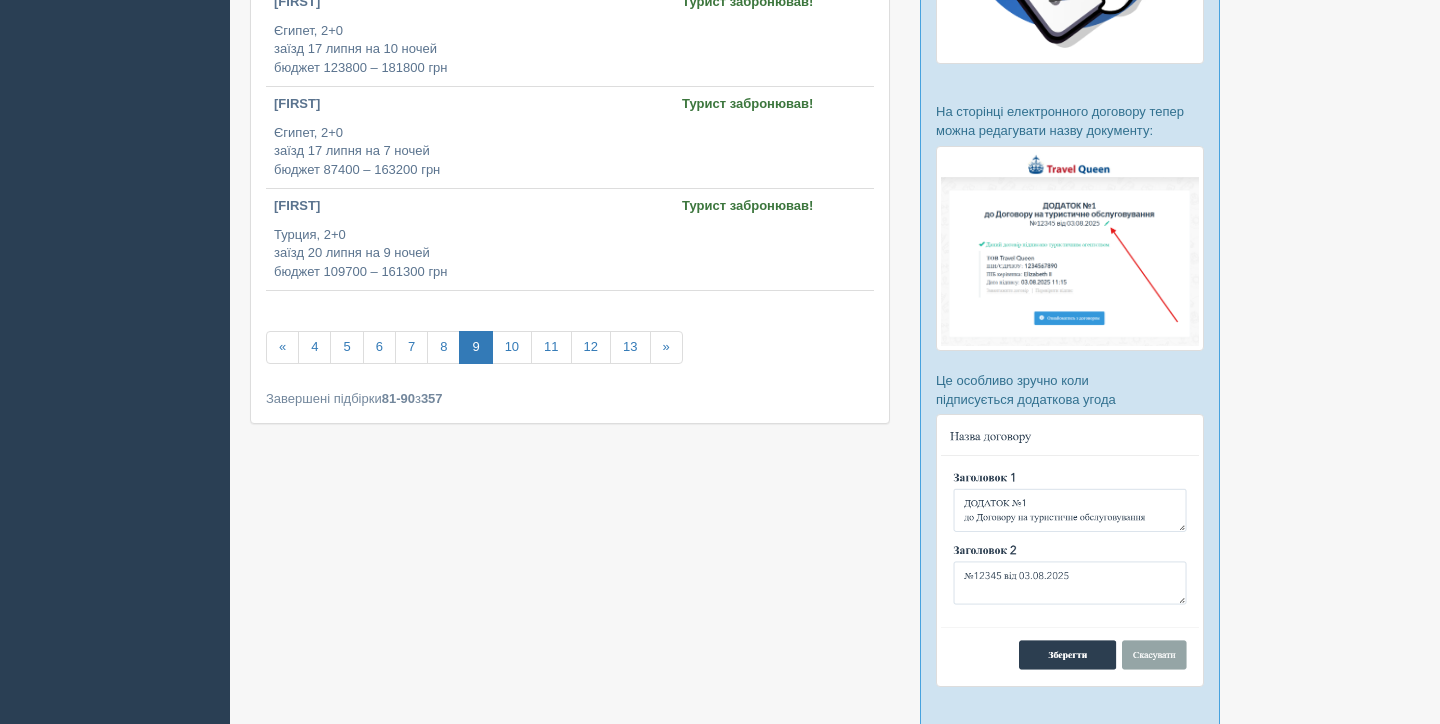 scroll, scrollTop: 989, scrollLeft: 0, axis: vertical 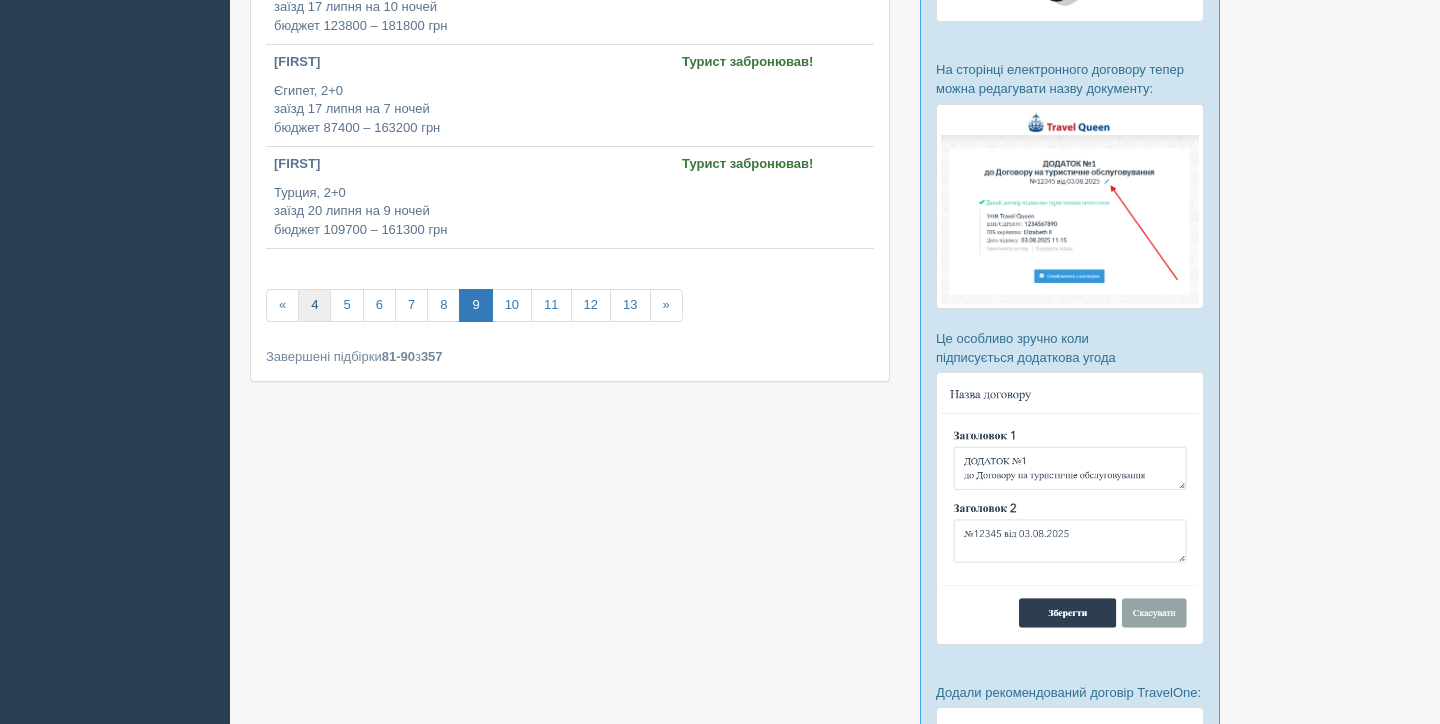 click on "4" at bounding box center (314, 305) 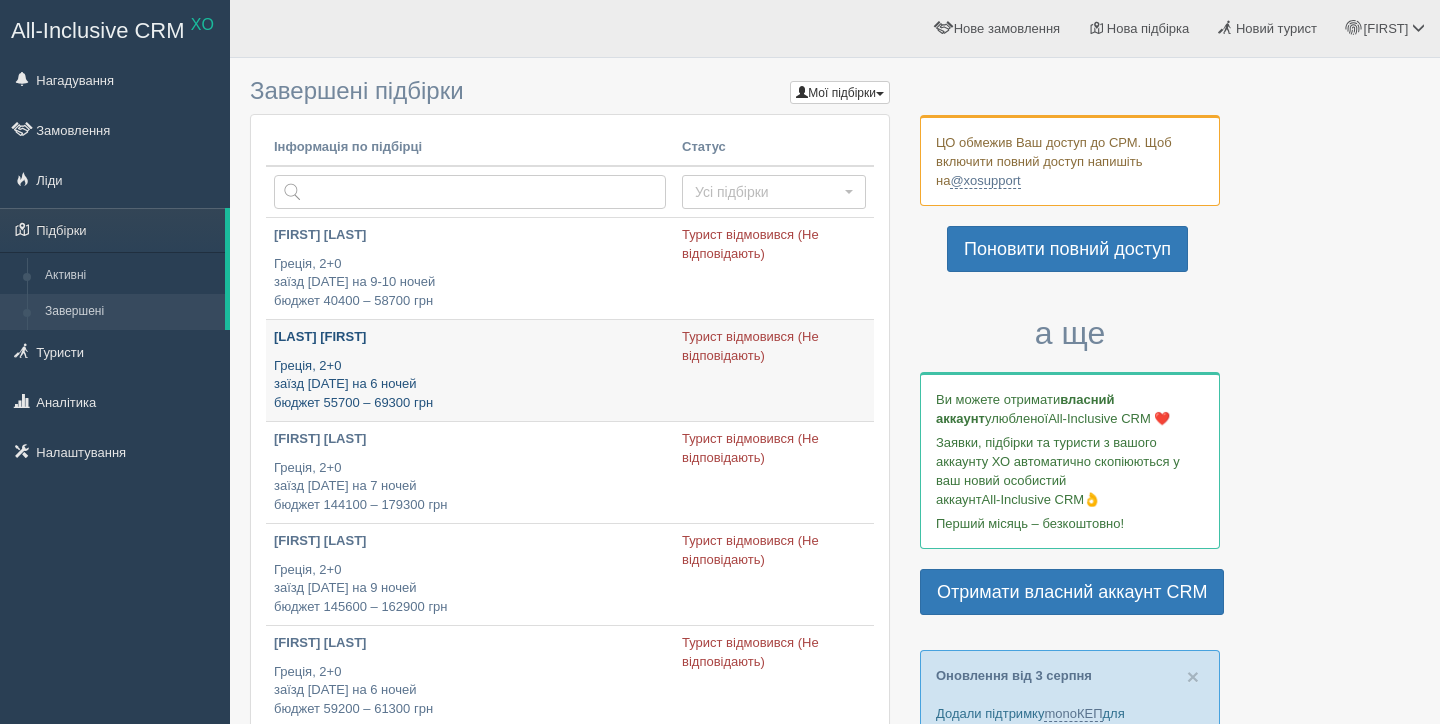 scroll, scrollTop: 0, scrollLeft: 0, axis: both 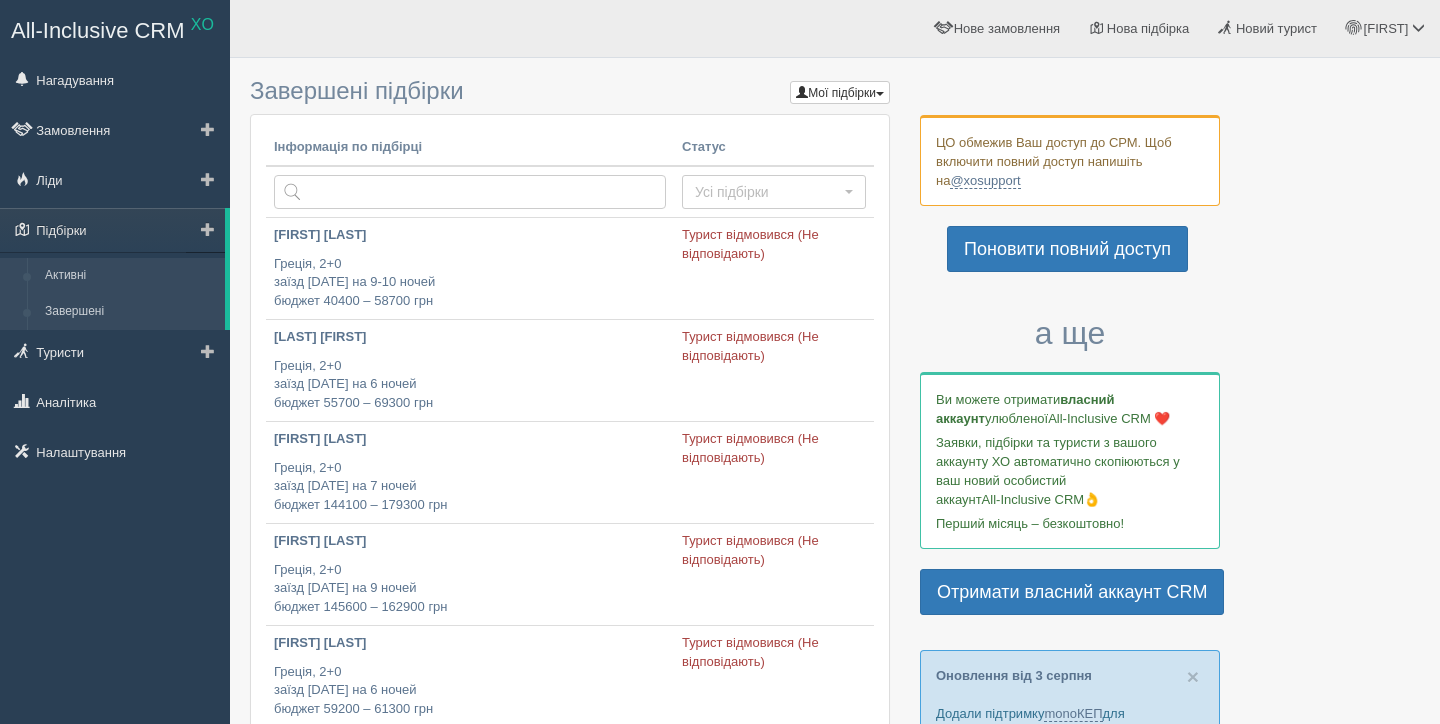 click on "Активні" at bounding box center (130, 276) 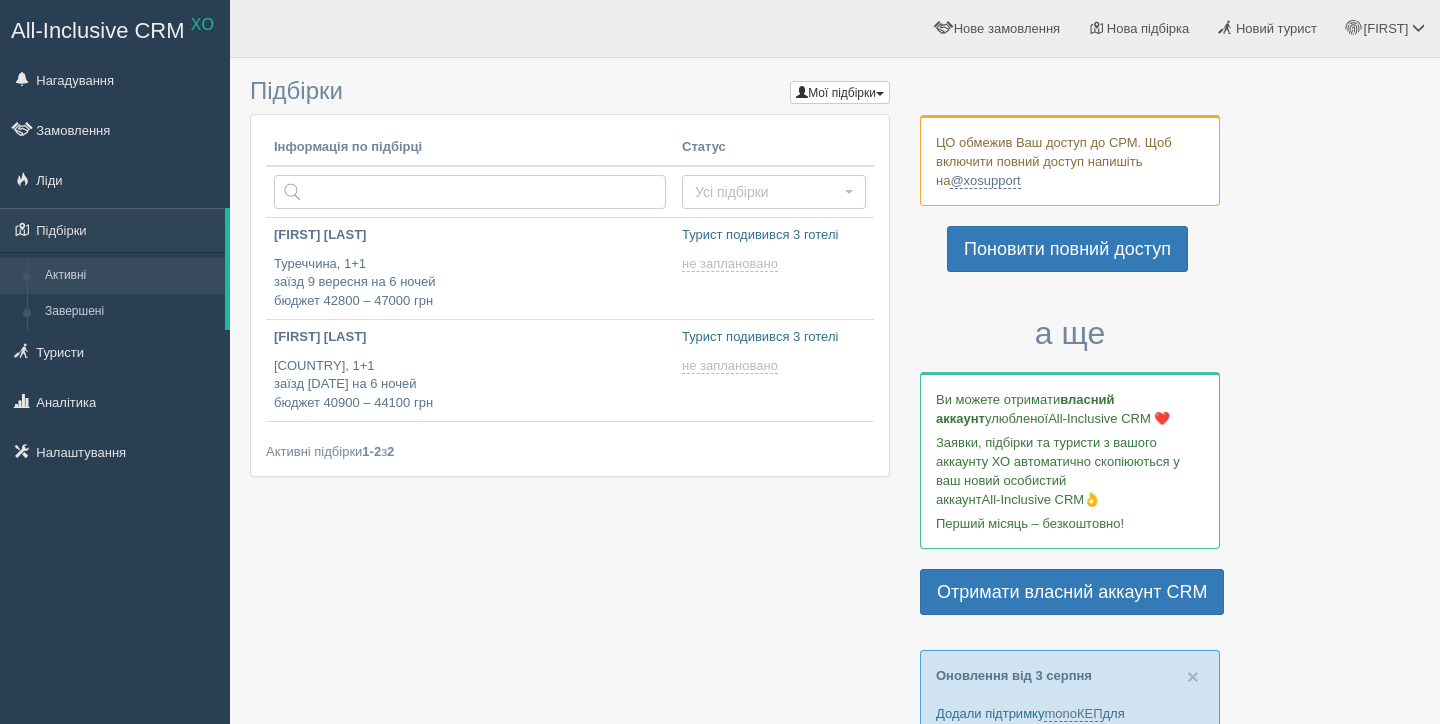scroll, scrollTop: 0, scrollLeft: 0, axis: both 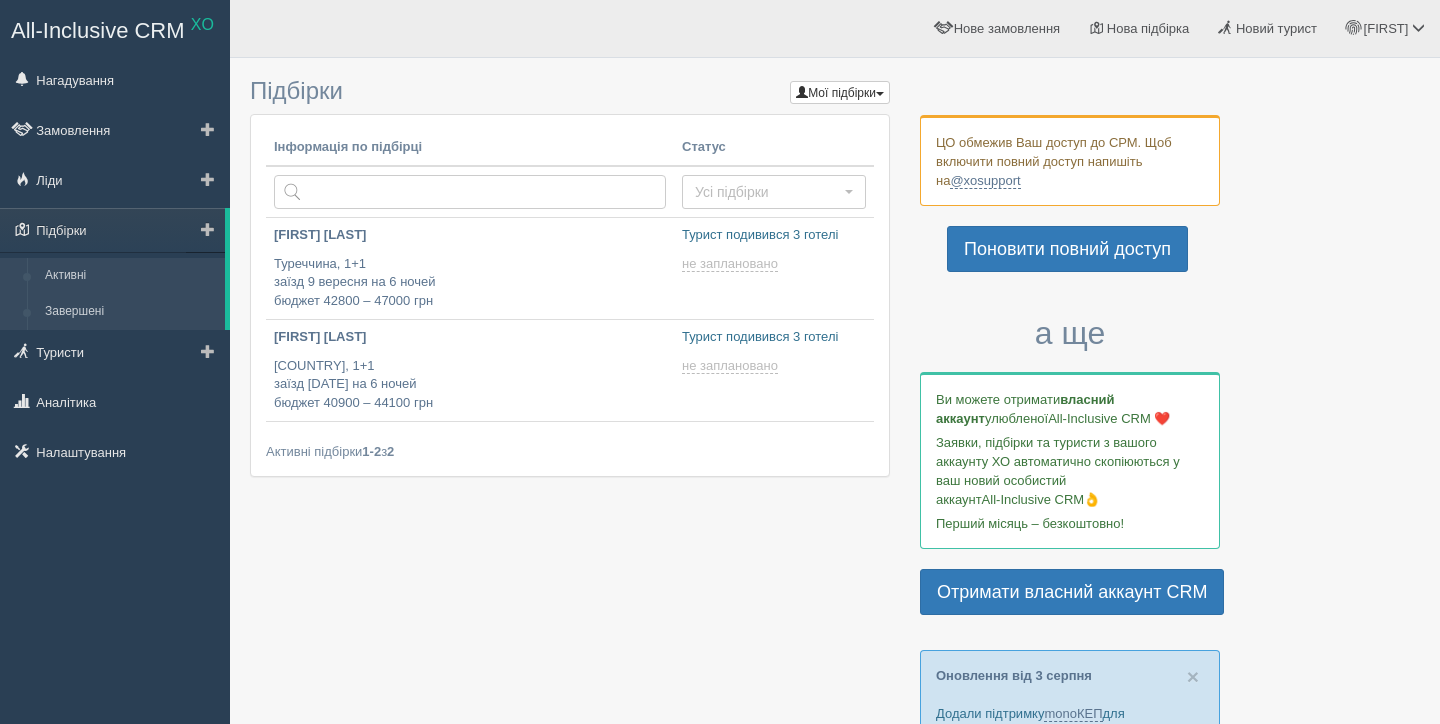 click on "Завершені" at bounding box center (130, 312) 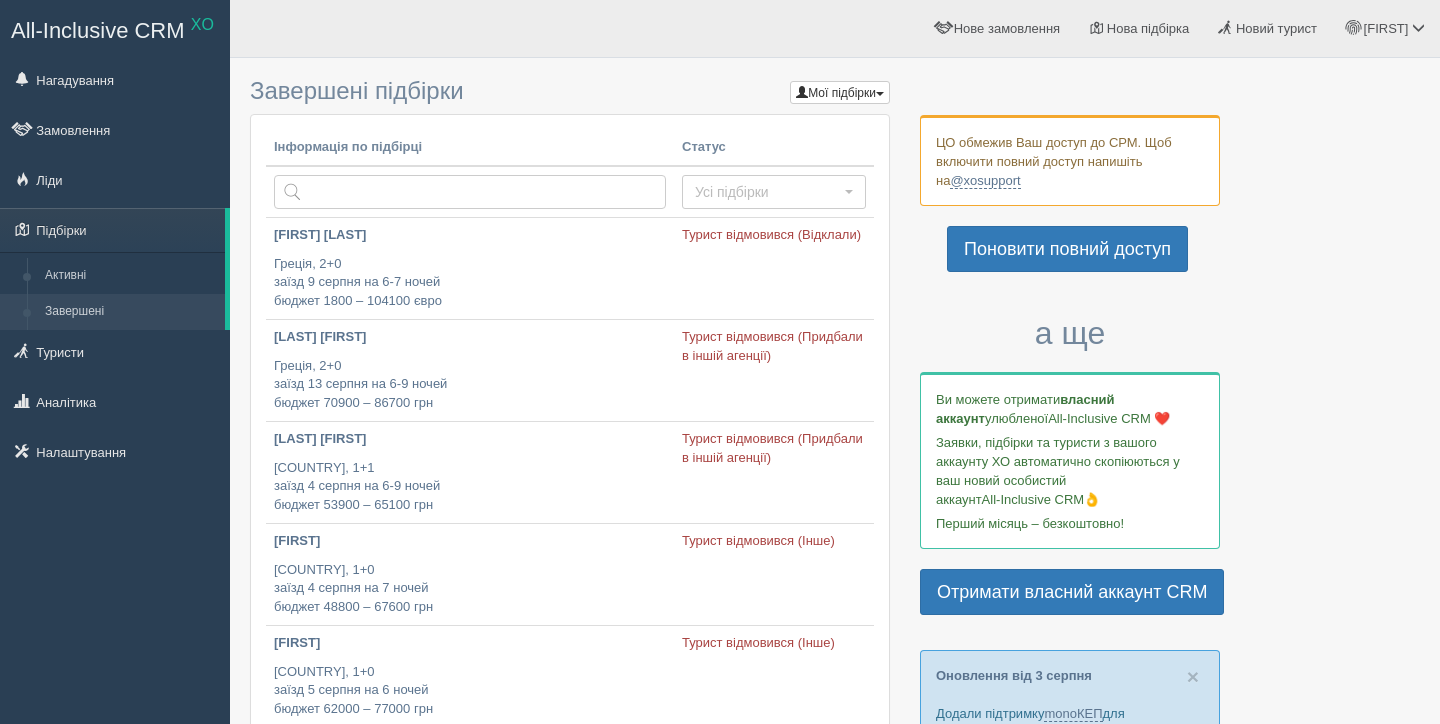 scroll, scrollTop: 0, scrollLeft: 0, axis: both 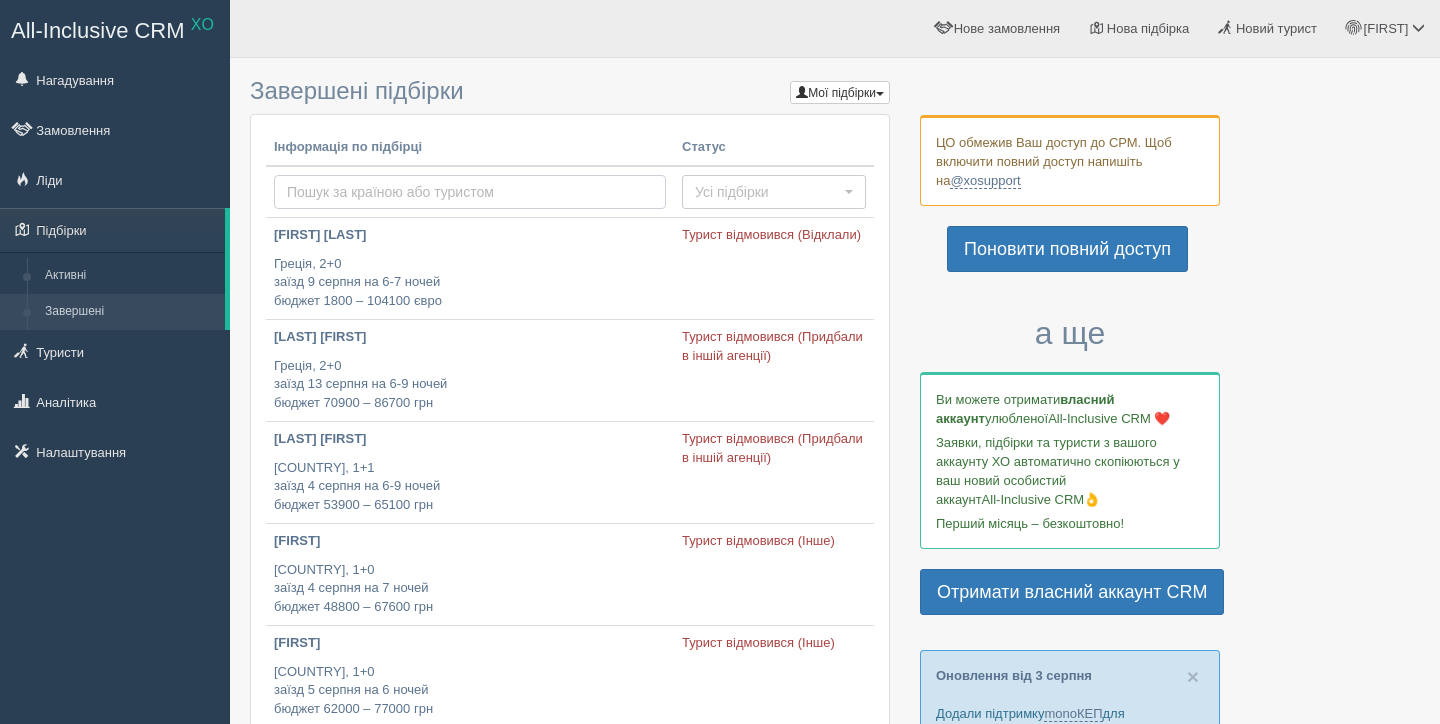 click at bounding box center [470, 192] 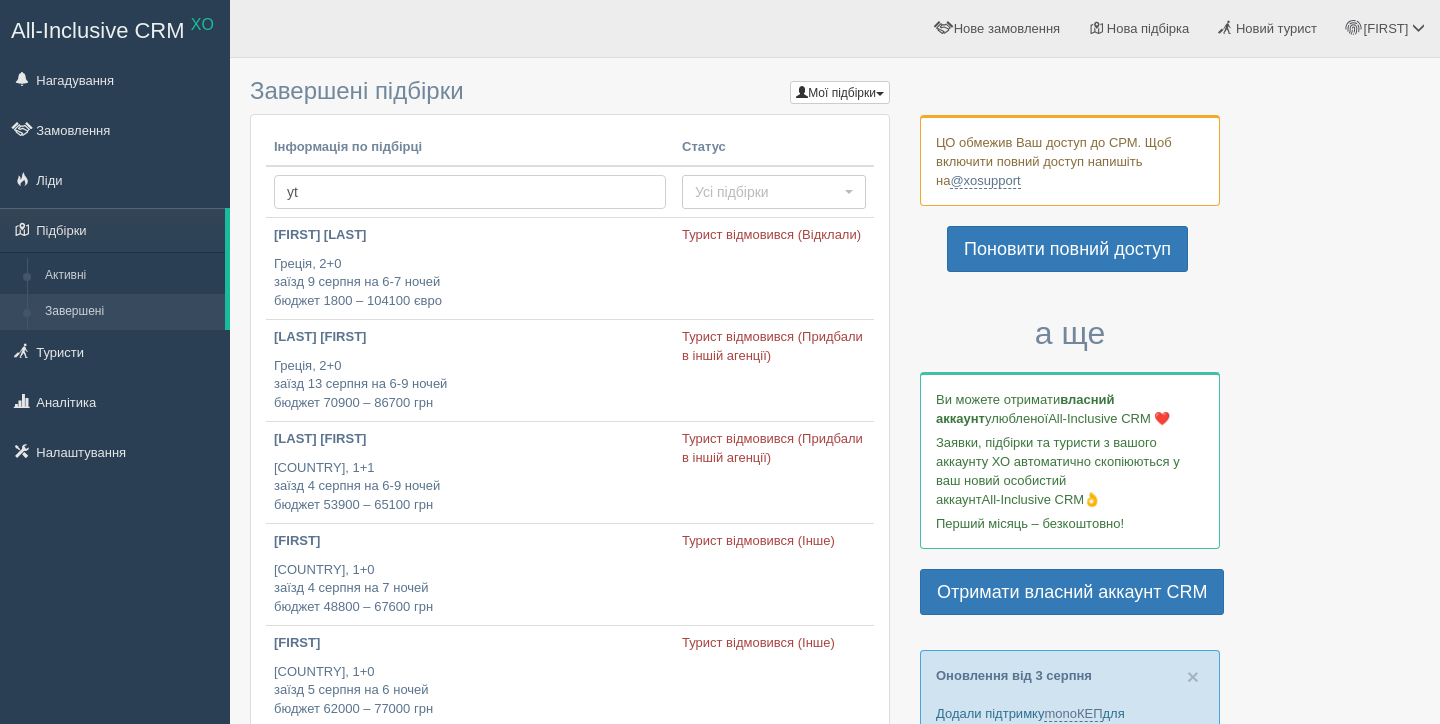 type on "y" 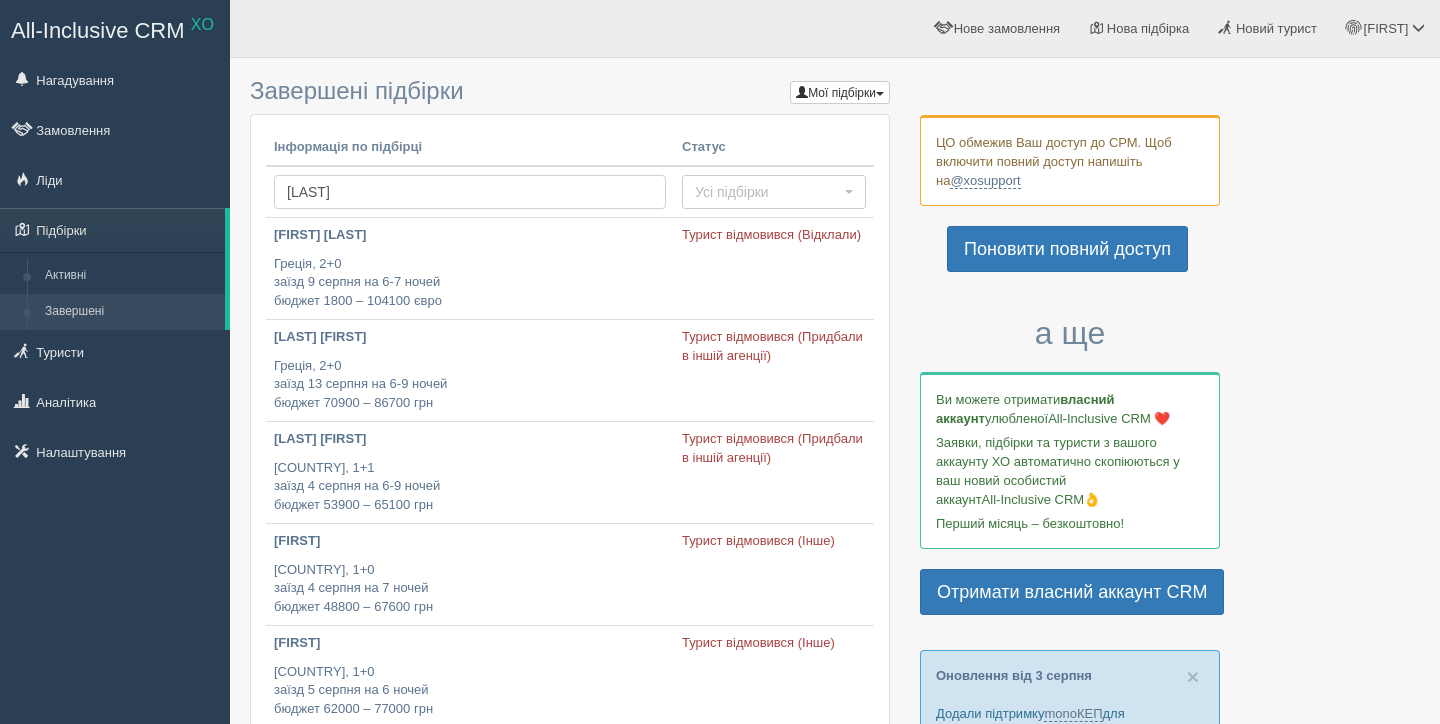 type on "[LAST]" 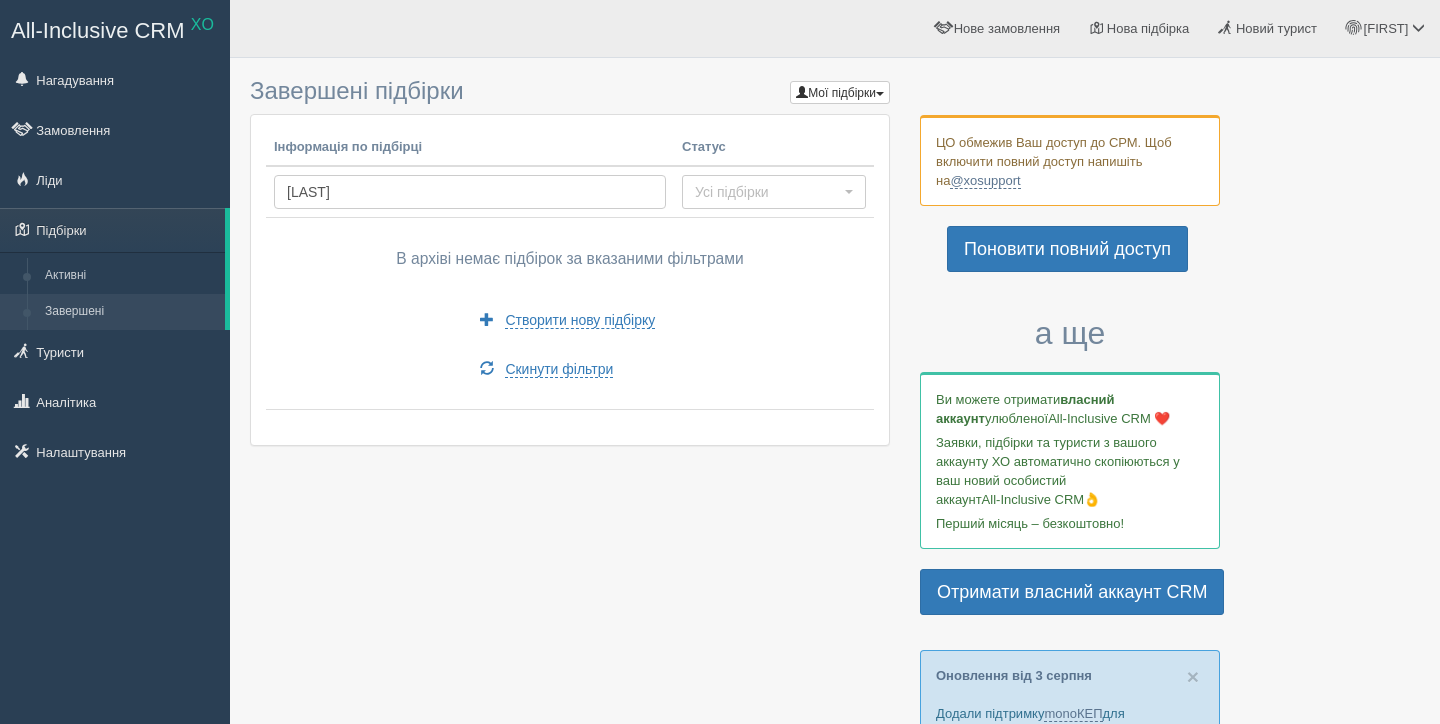scroll, scrollTop: 0, scrollLeft: 0, axis: both 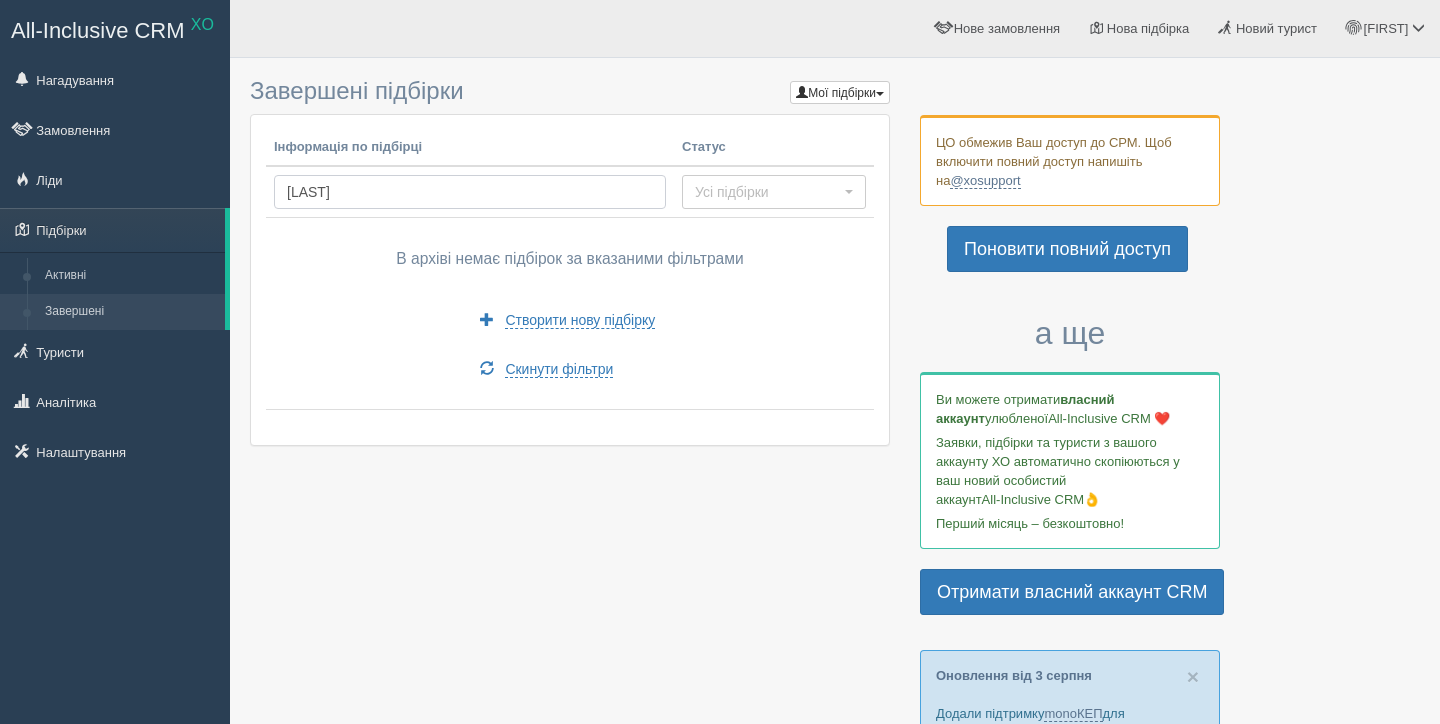 drag, startPoint x: 399, startPoint y: 198, endPoint x: 274, endPoint y: 191, distance: 125.19585 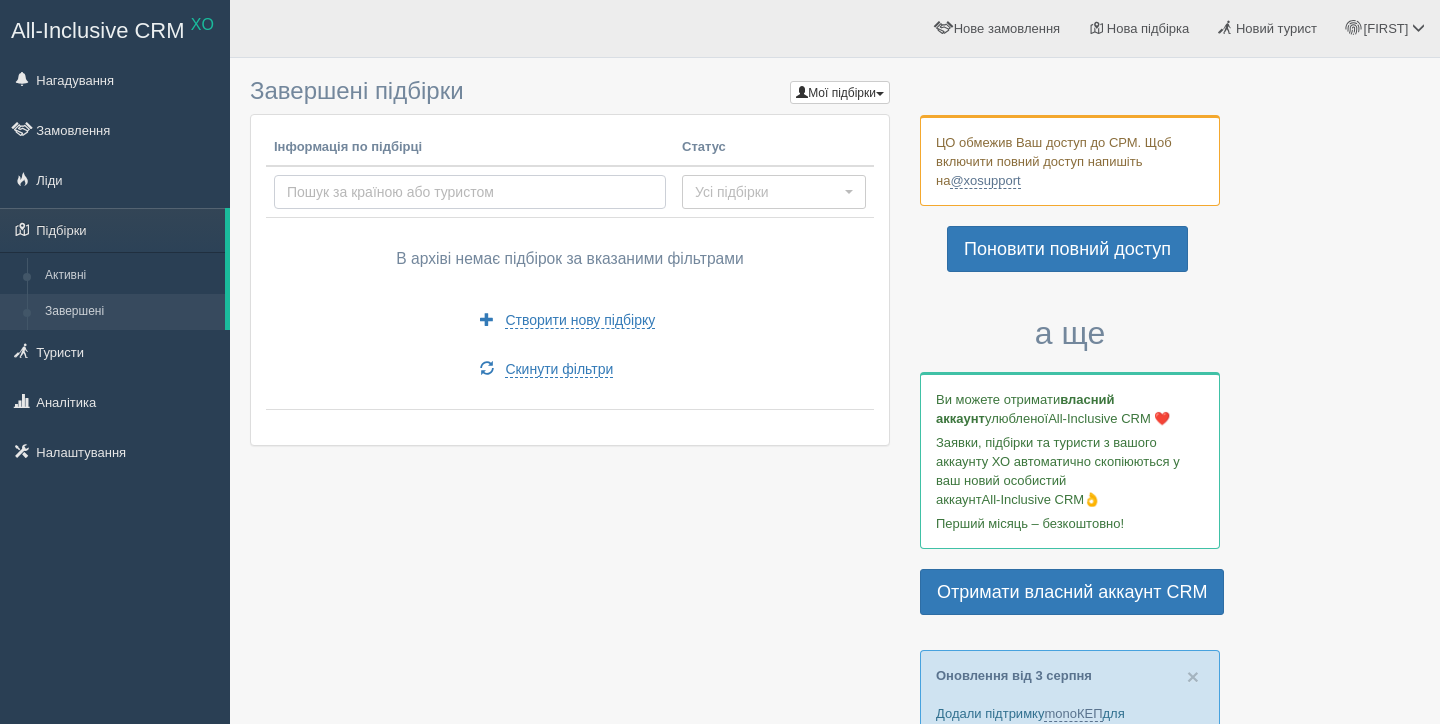click at bounding box center [470, 192] 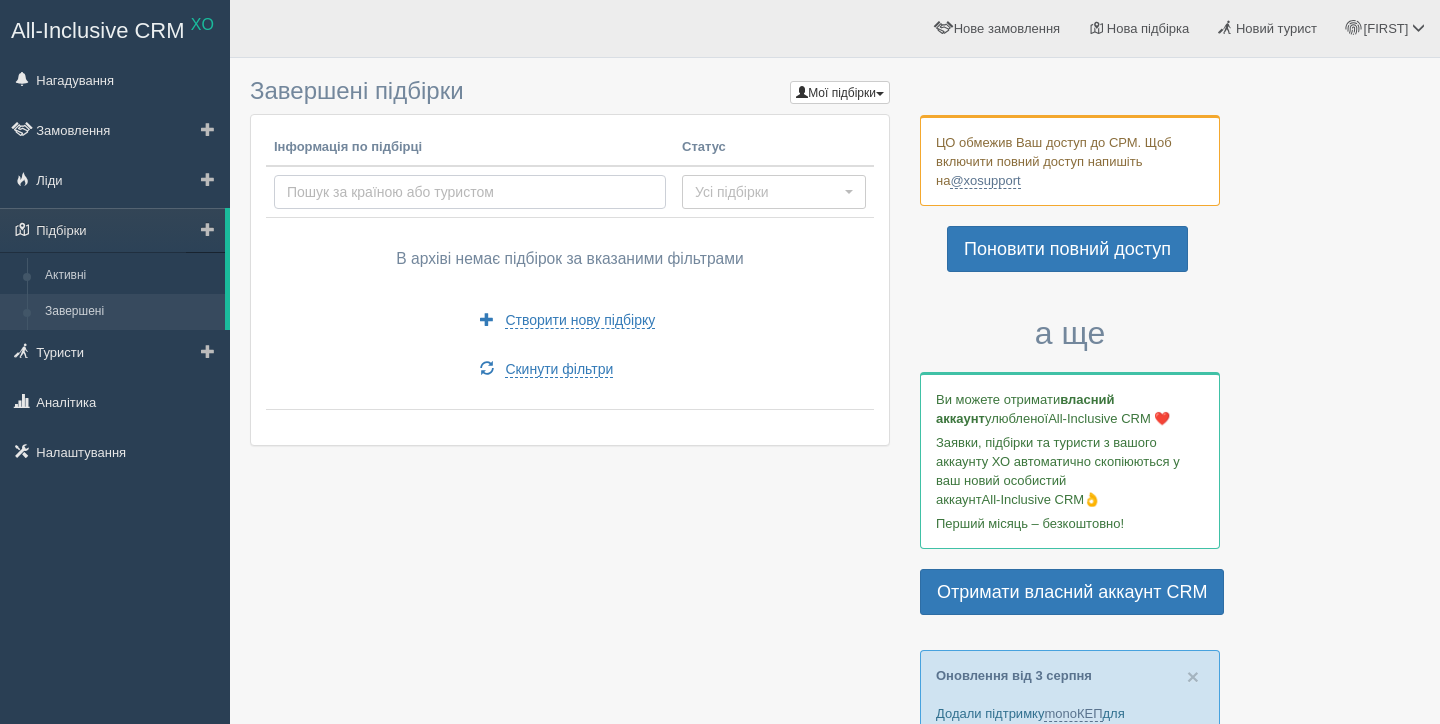 type 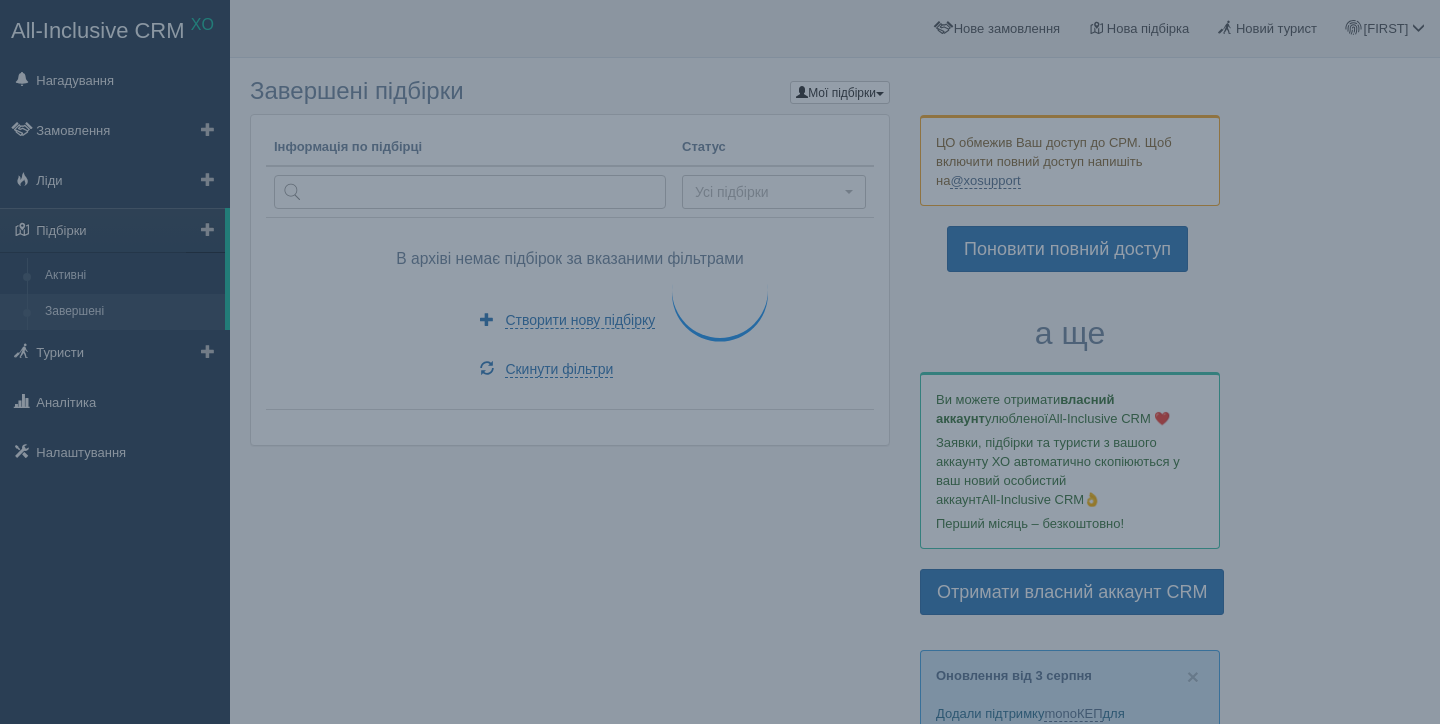 click on "Завершені" at bounding box center [130, 312] 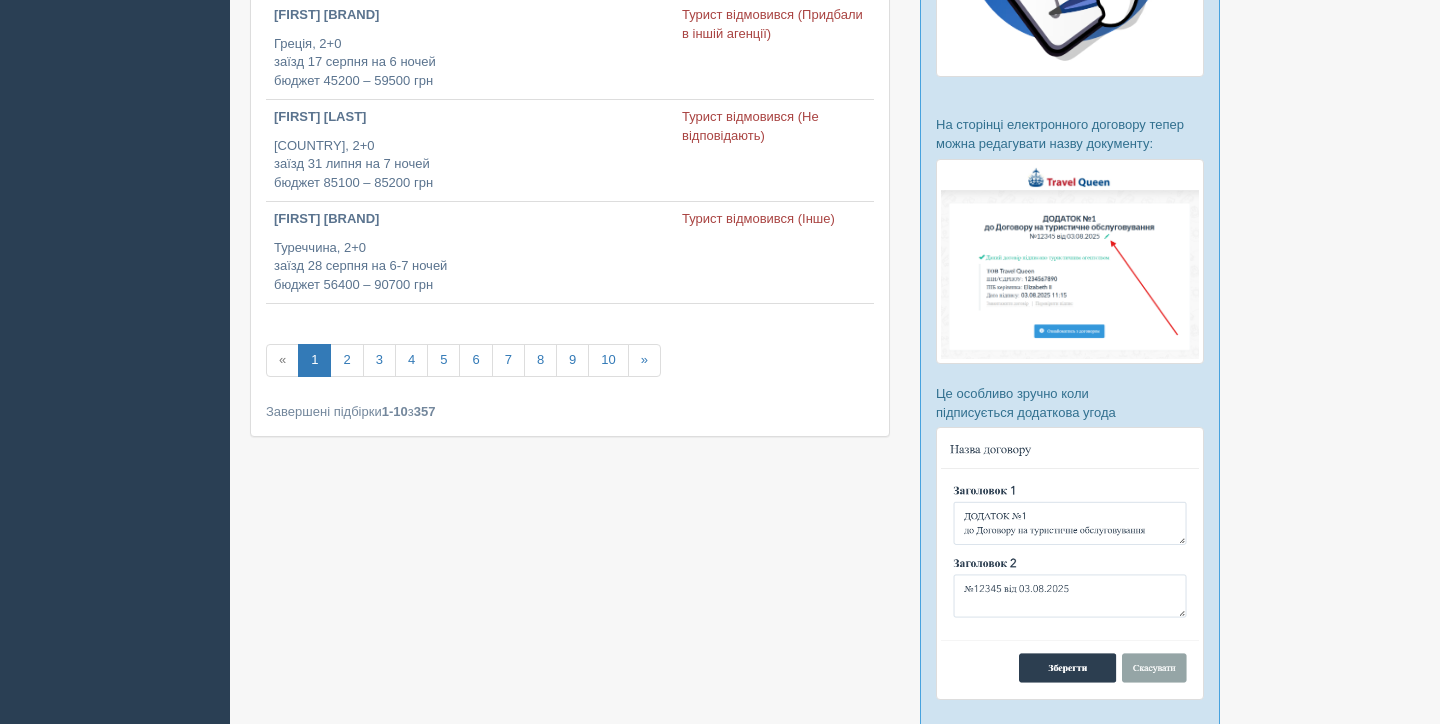 scroll, scrollTop: 937, scrollLeft: 0, axis: vertical 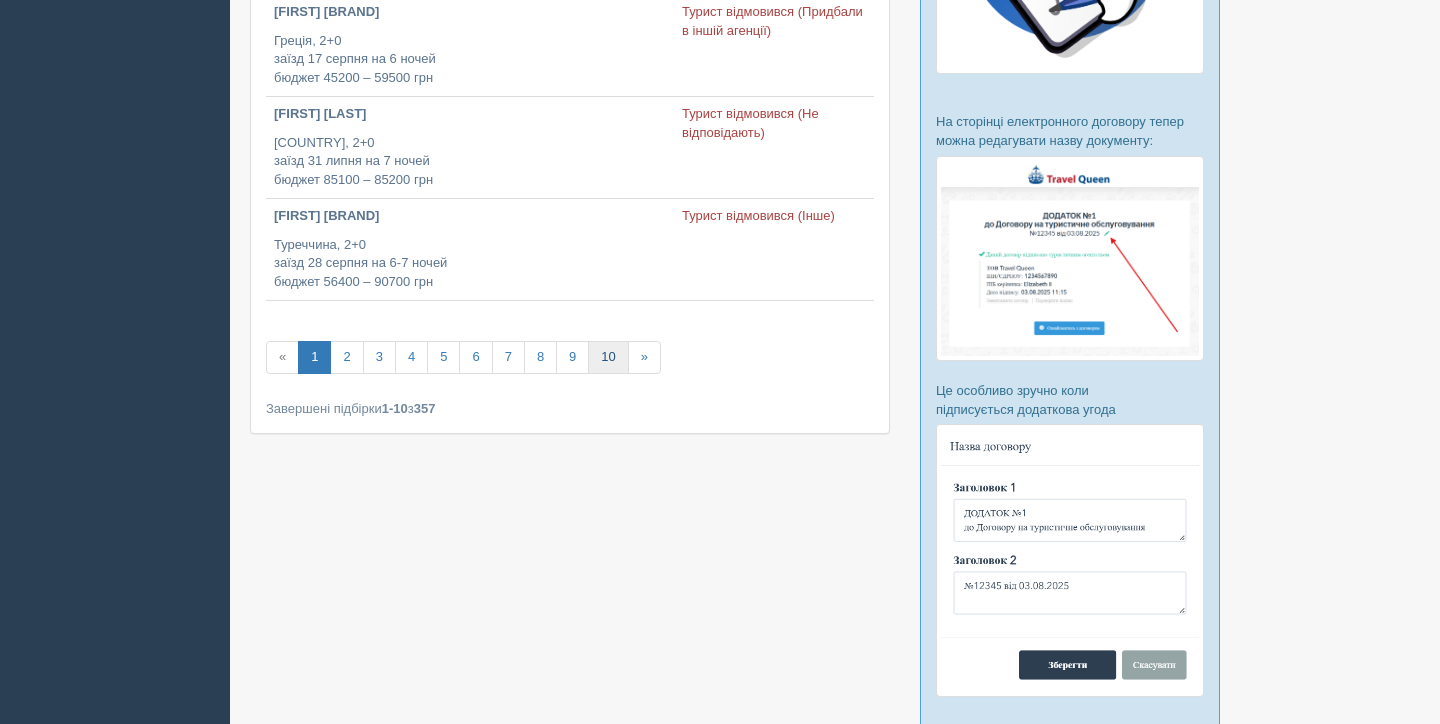 click on "10" at bounding box center (608, 357) 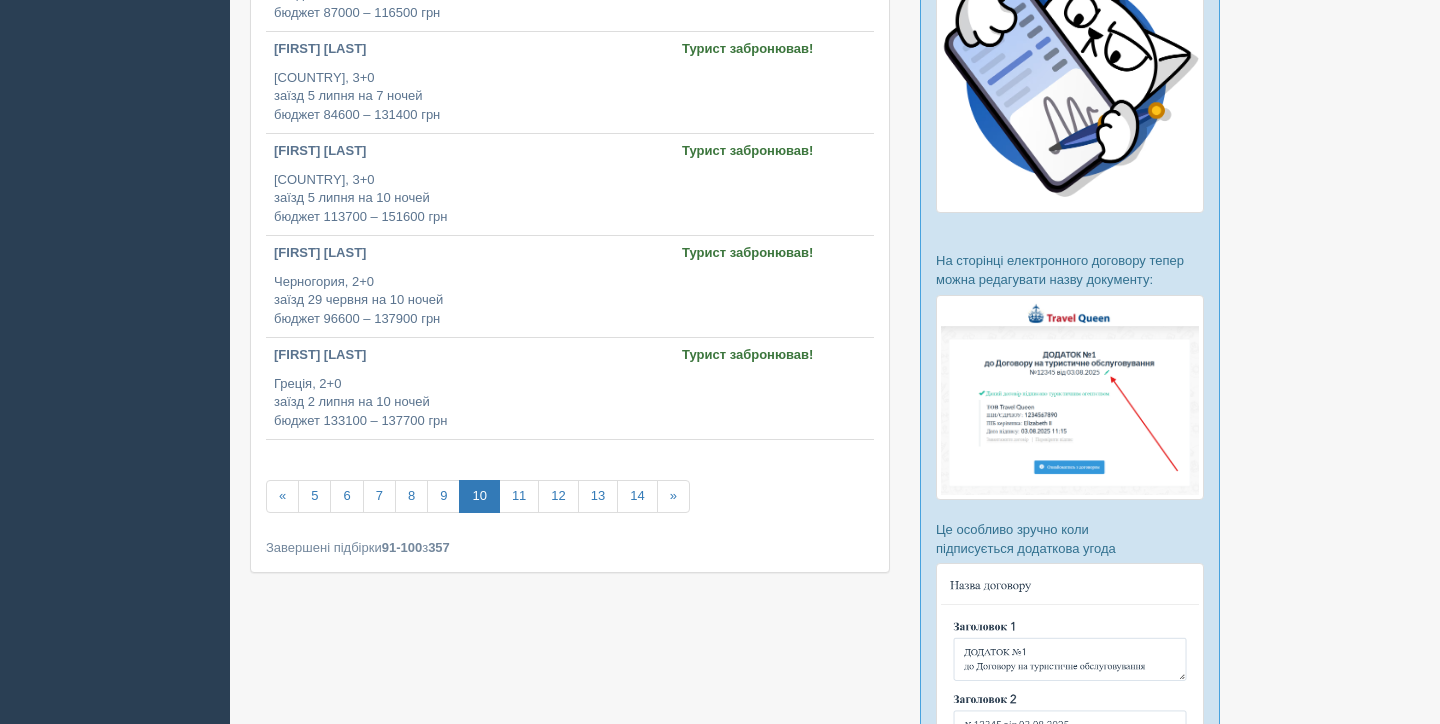 scroll, scrollTop: 806, scrollLeft: 0, axis: vertical 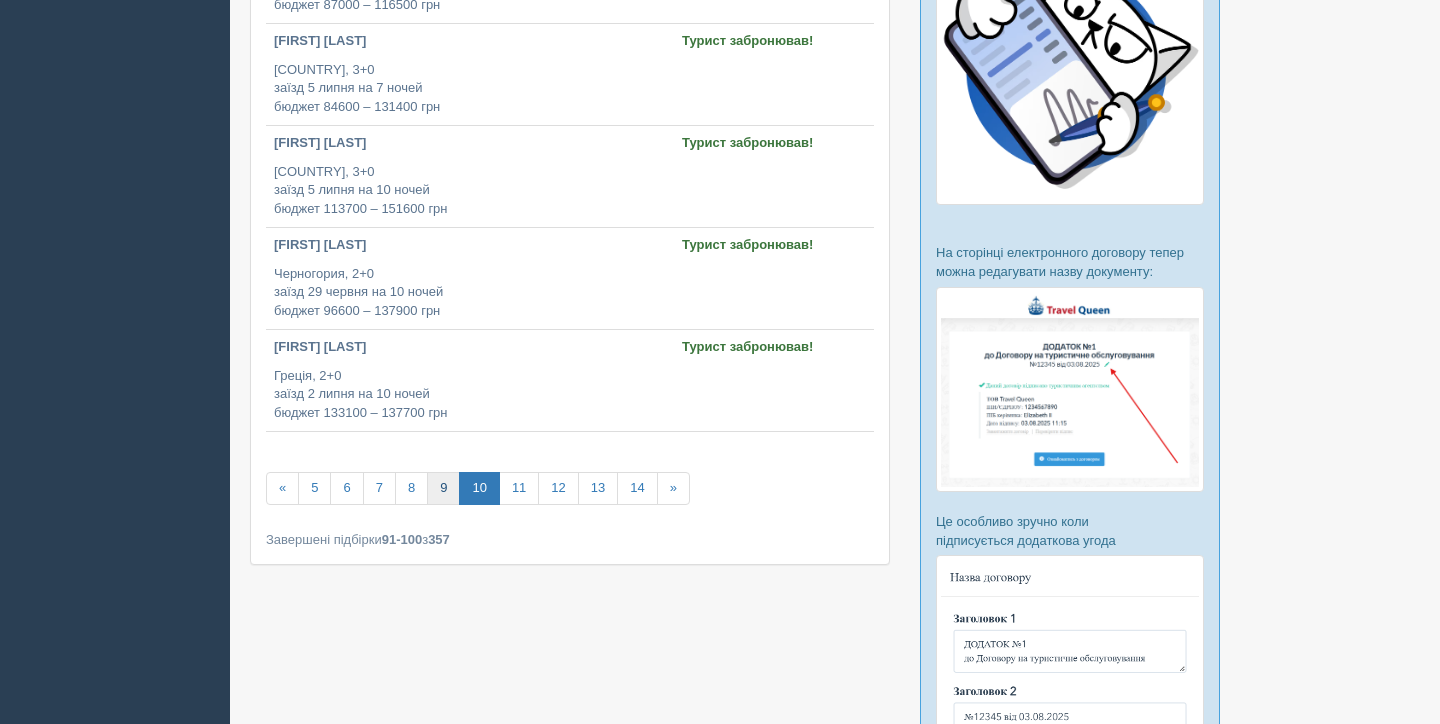 click on "9" at bounding box center [443, 488] 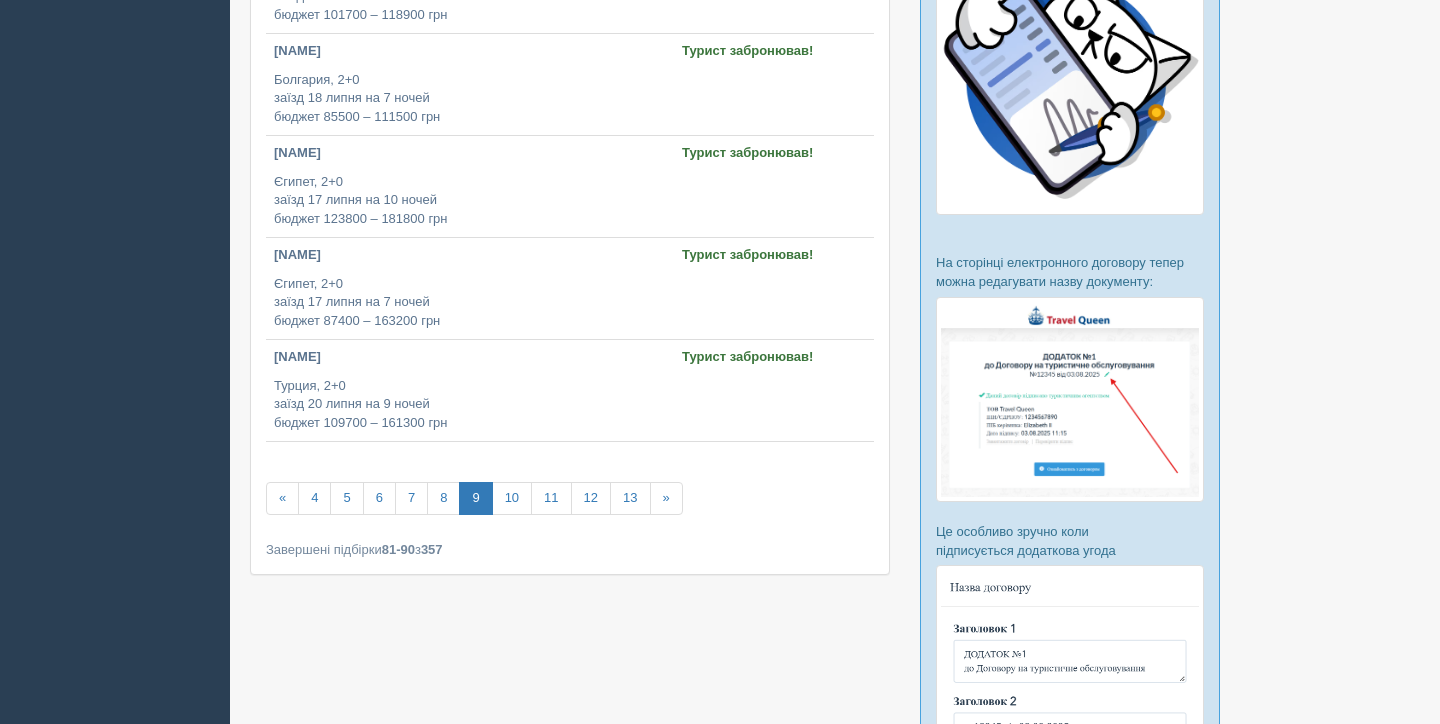 scroll, scrollTop: 801, scrollLeft: 0, axis: vertical 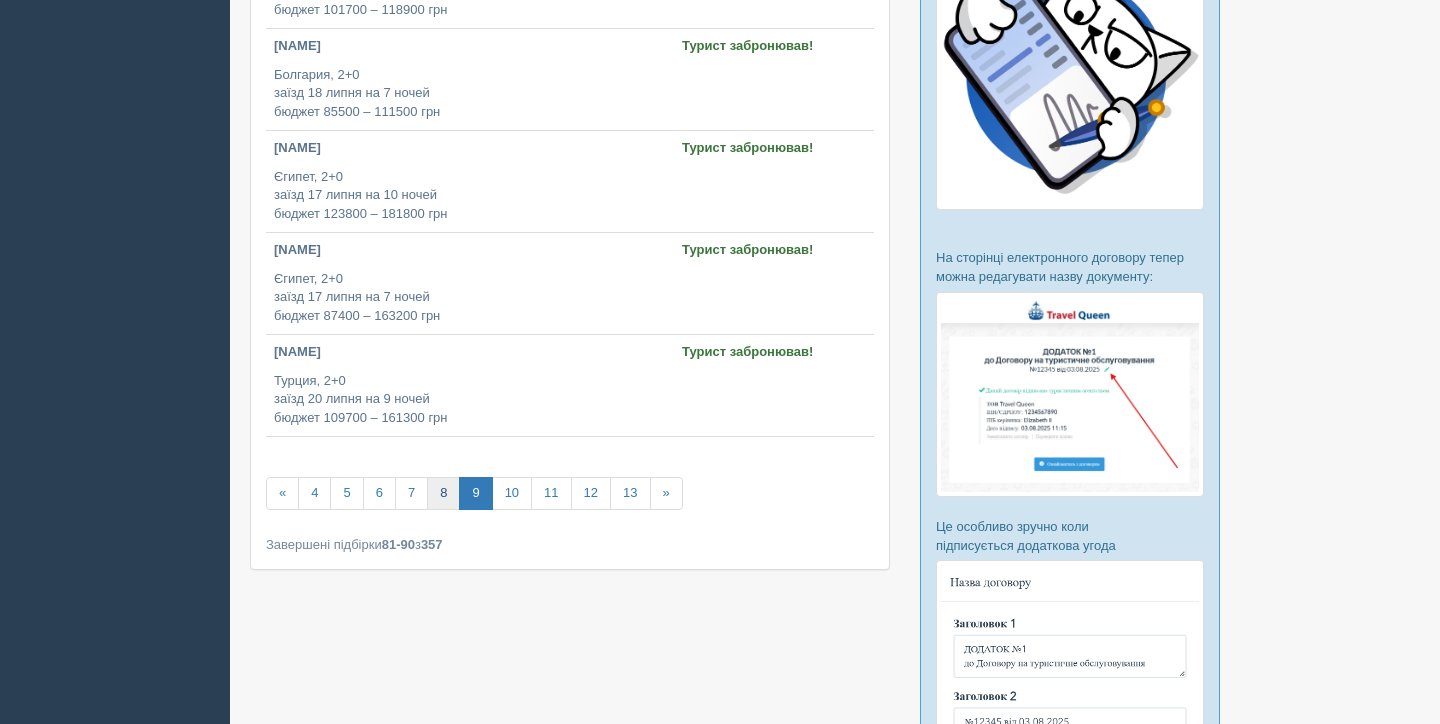 click on "8" at bounding box center (443, 493) 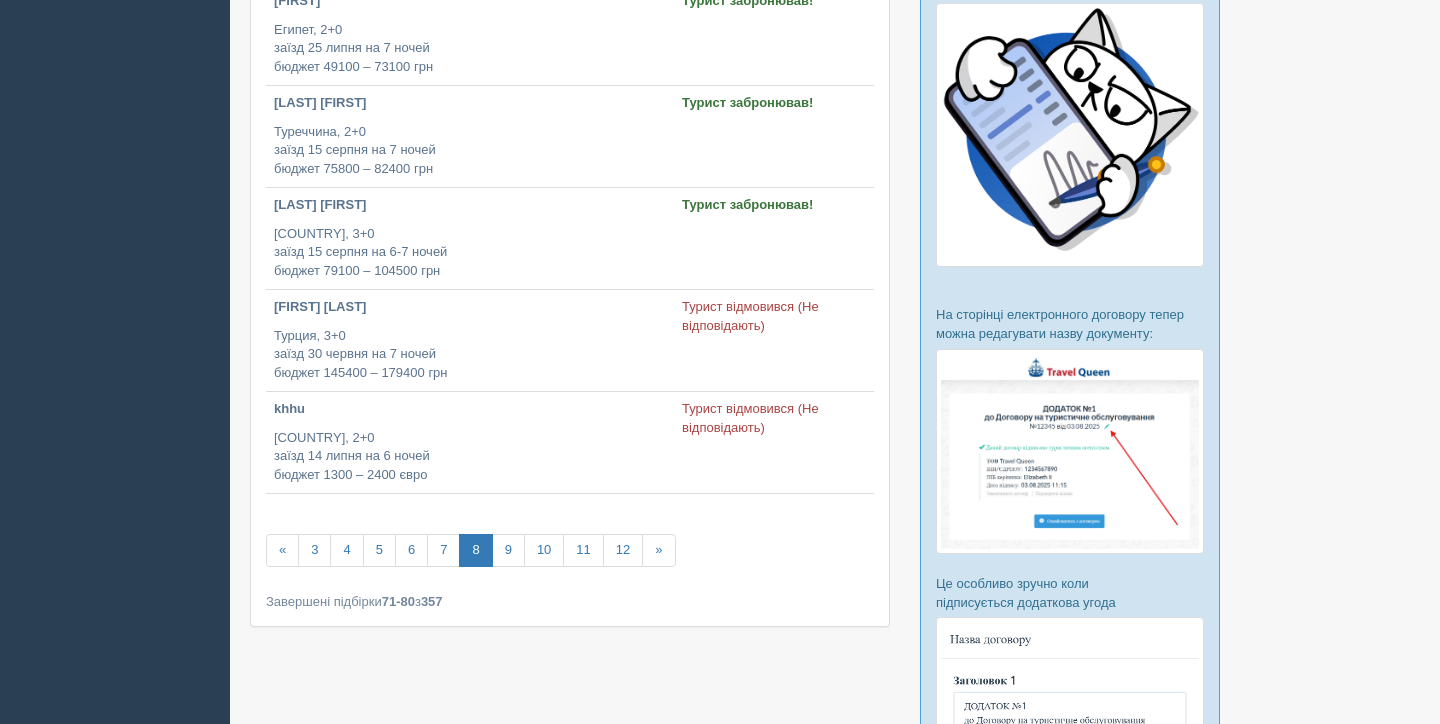 scroll, scrollTop: 755, scrollLeft: 0, axis: vertical 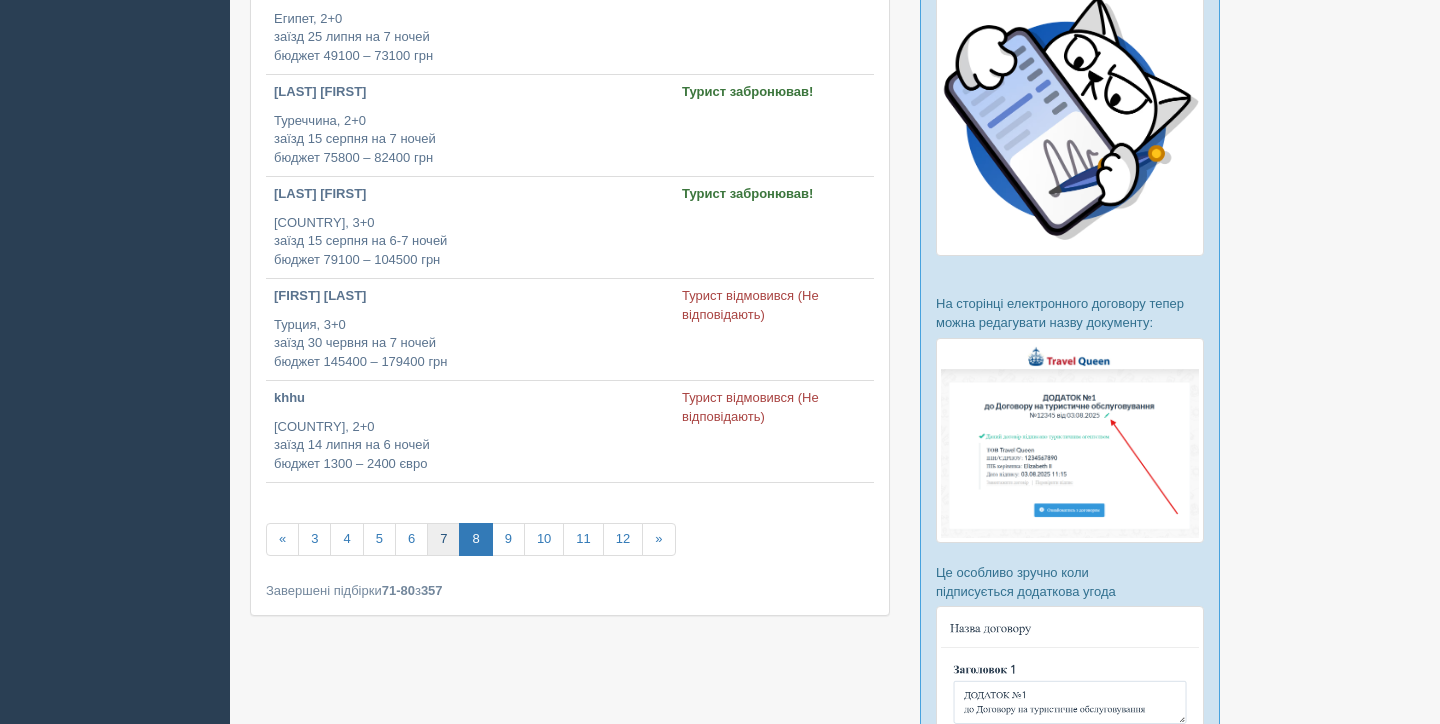 click on "7" at bounding box center (443, 539) 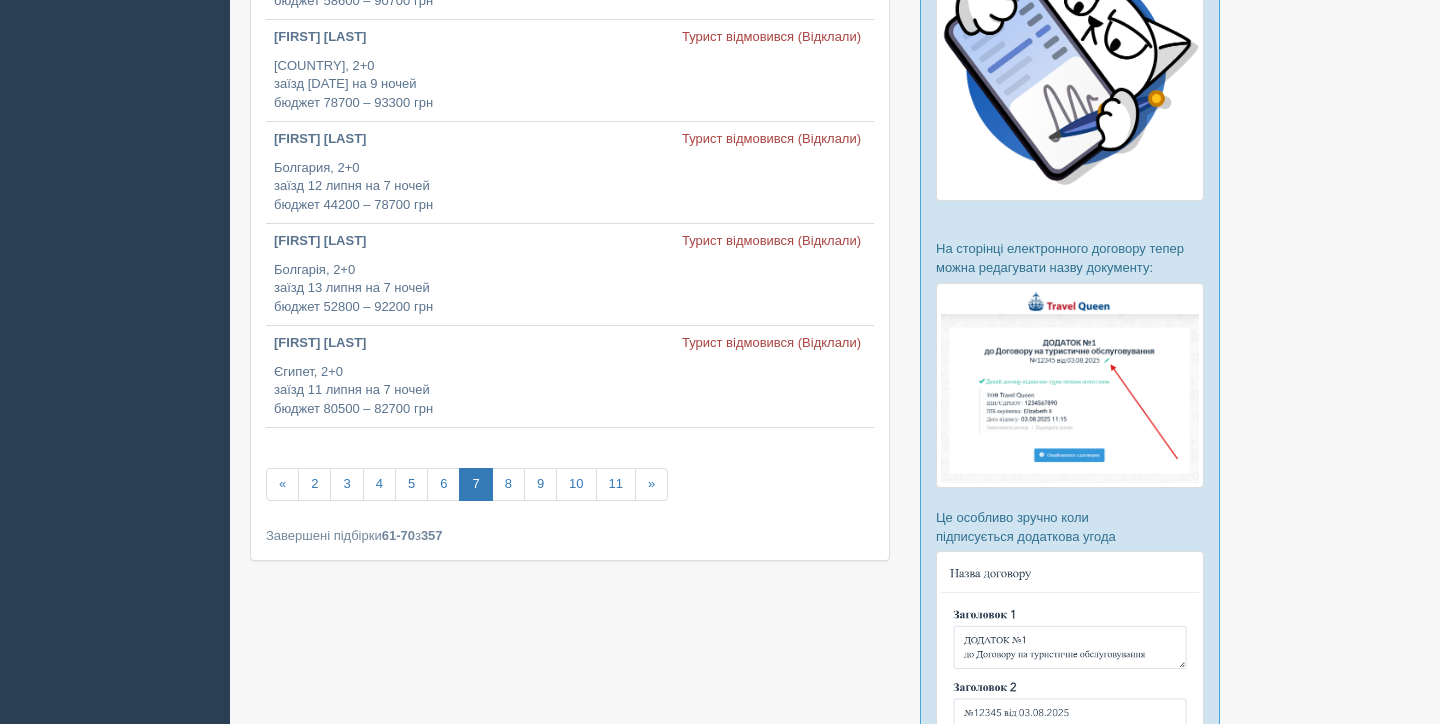 scroll, scrollTop: 819, scrollLeft: 0, axis: vertical 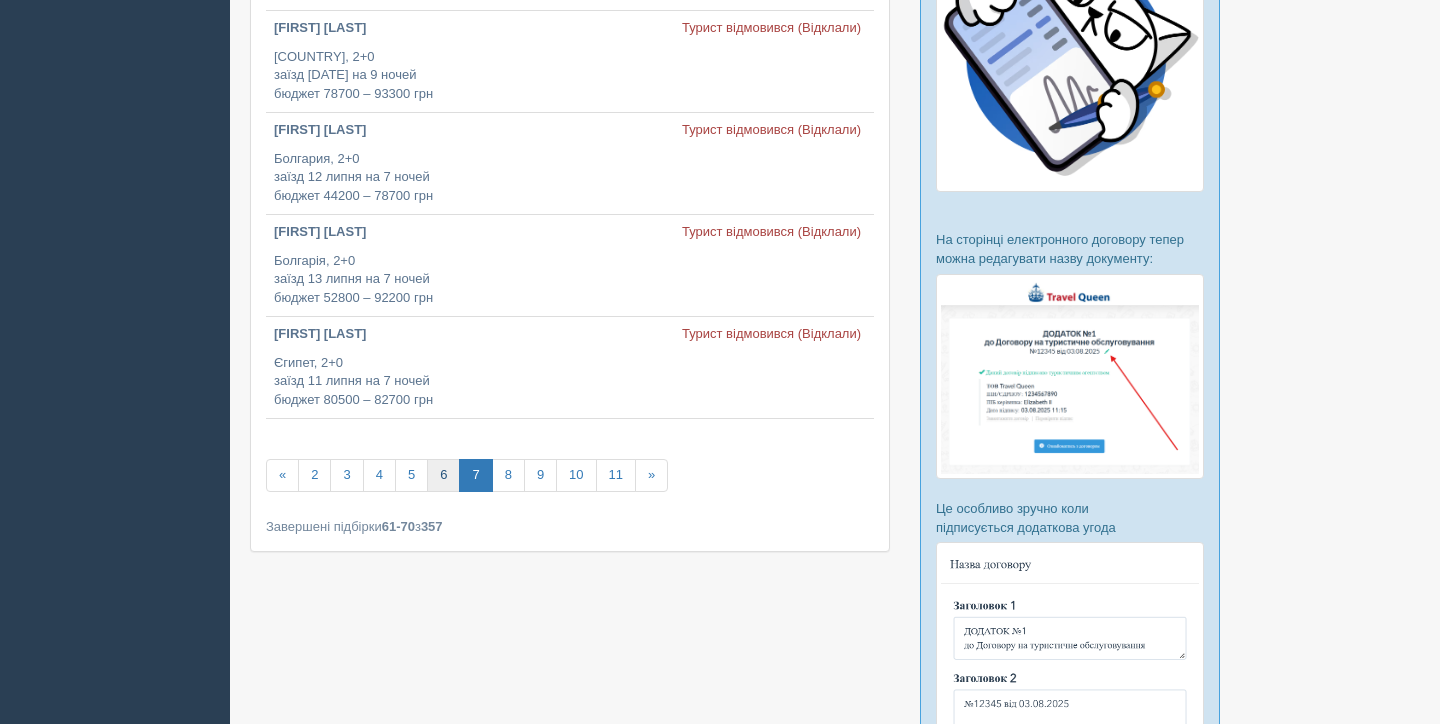 click on "6" at bounding box center [443, 475] 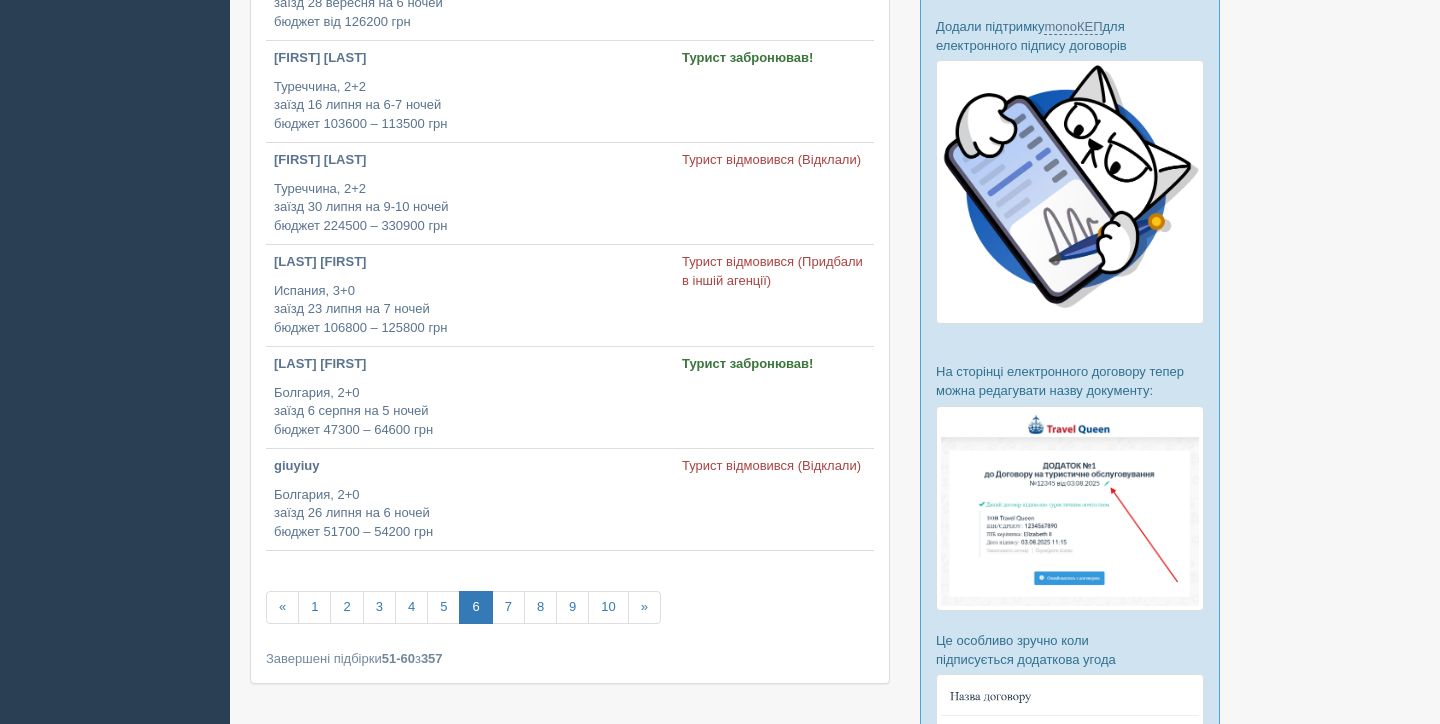 scroll, scrollTop: 769, scrollLeft: 0, axis: vertical 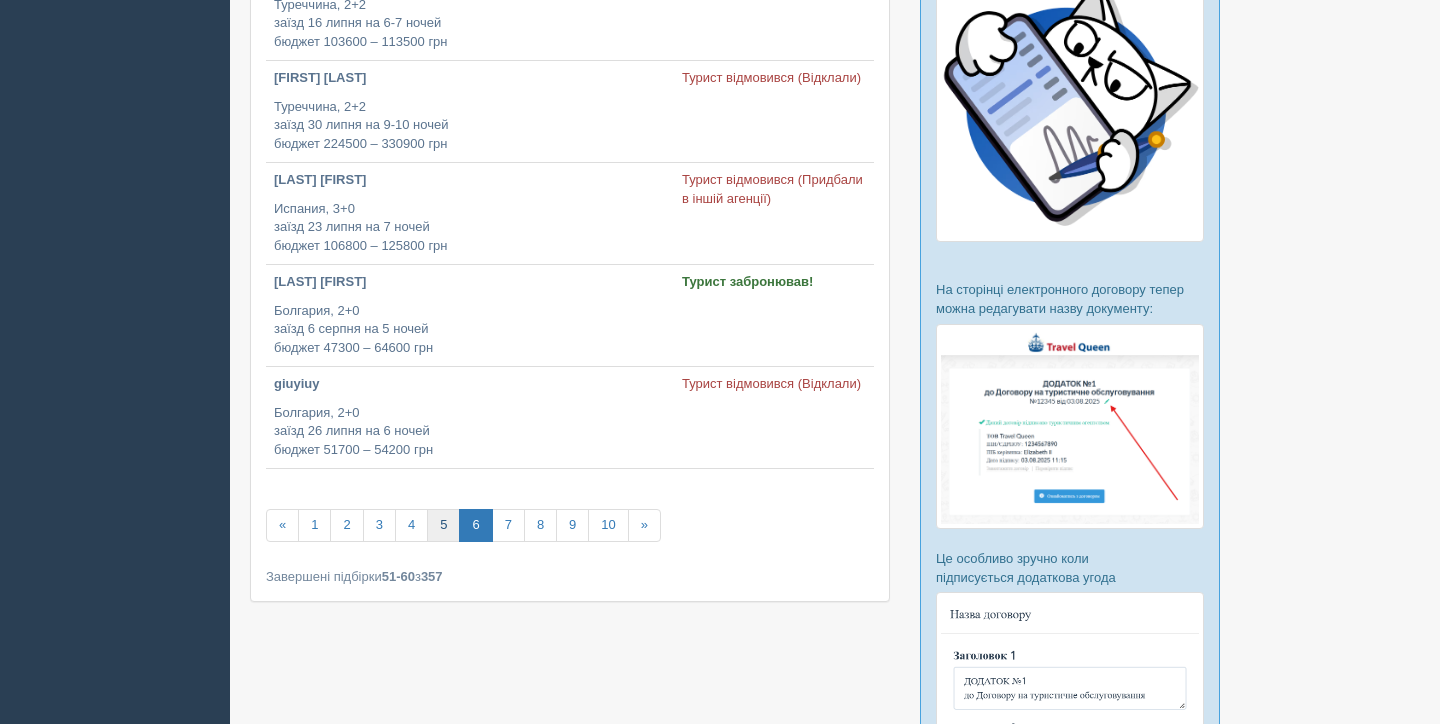 click on "5" at bounding box center (443, 525) 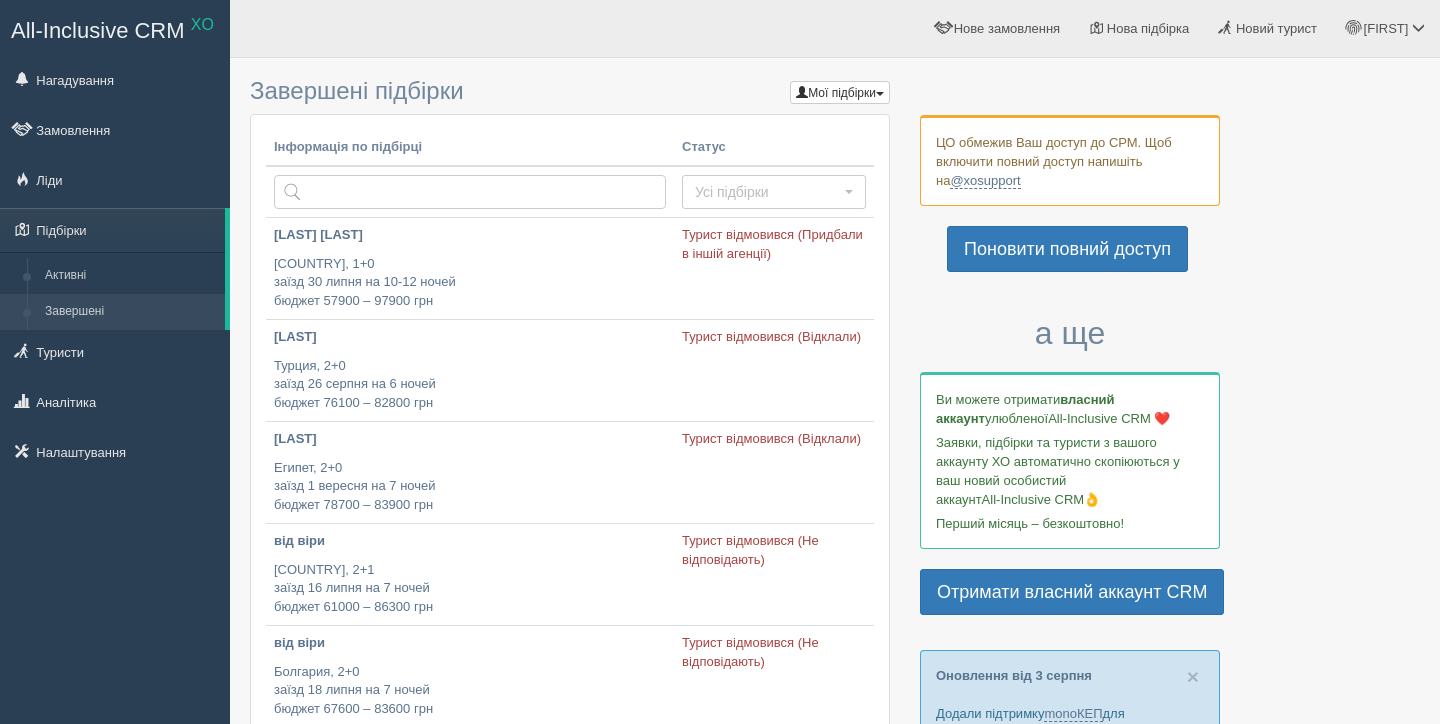 scroll, scrollTop: 0, scrollLeft: 0, axis: both 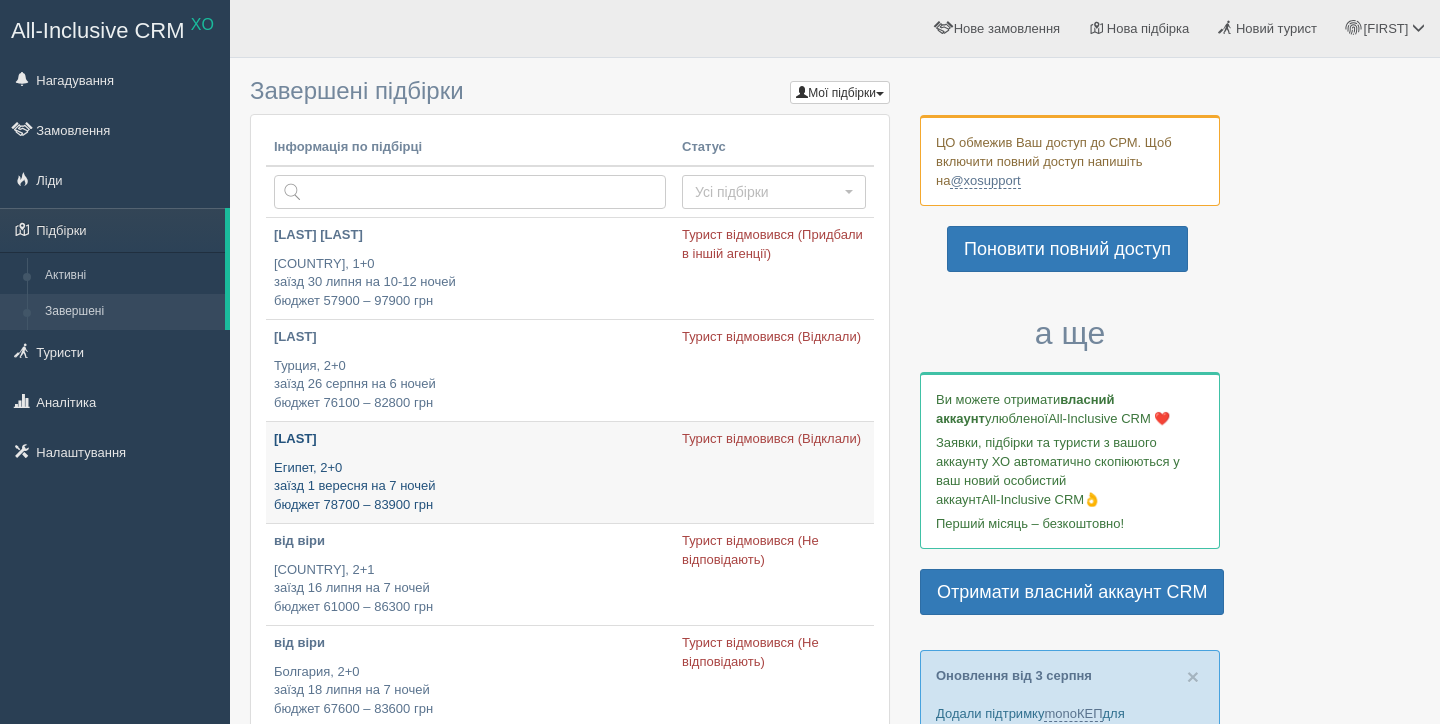 click on "нєжєлєєва" at bounding box center (470, 439) 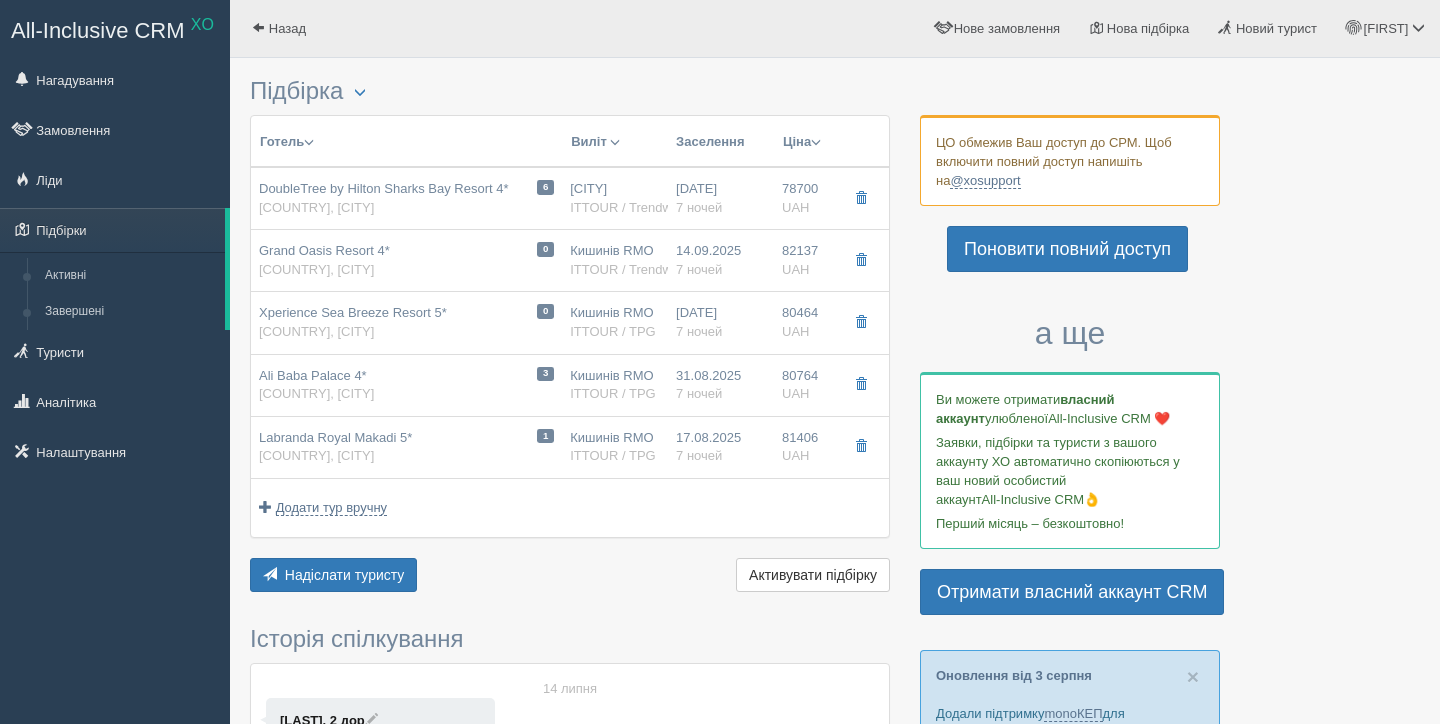 scroll, scrollTop: 0, scrollLeft: 0, axis: both 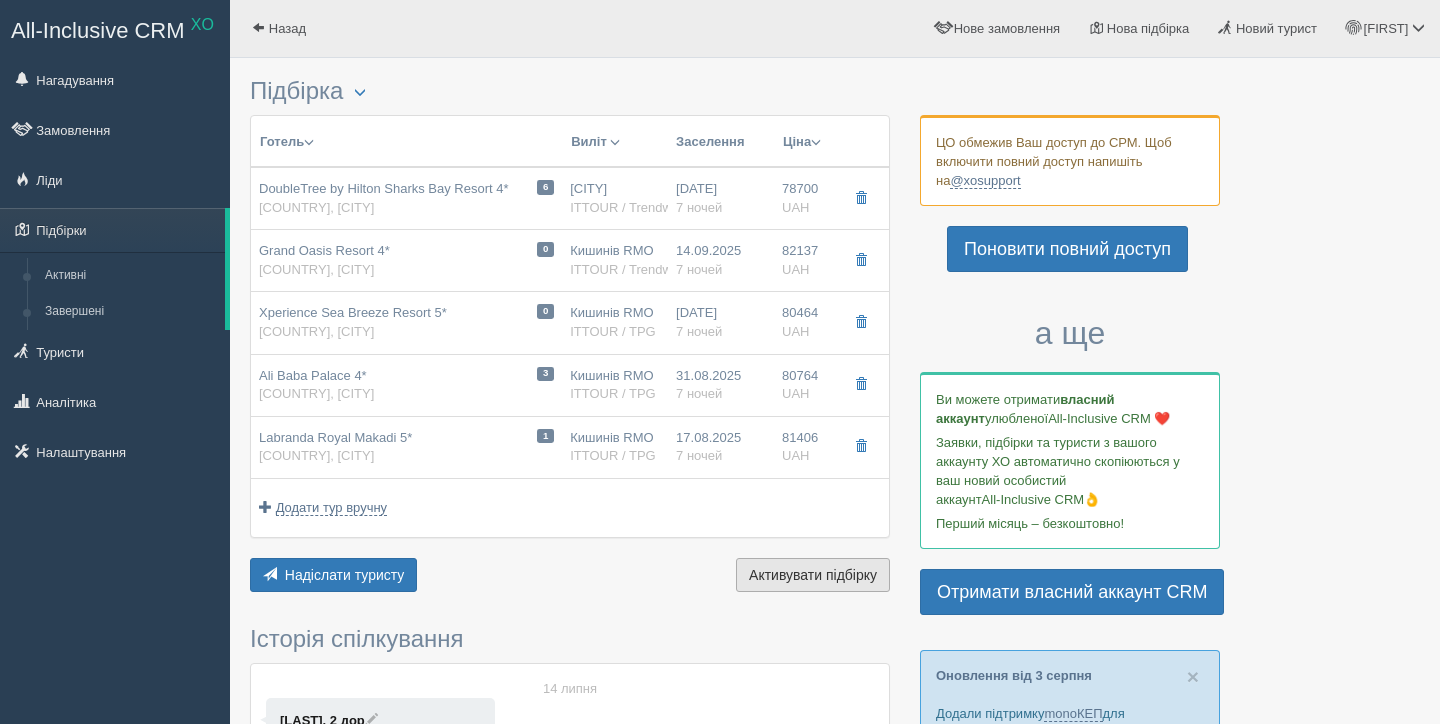 click on "Активувати підбірку" at bounding box center (813, 575) 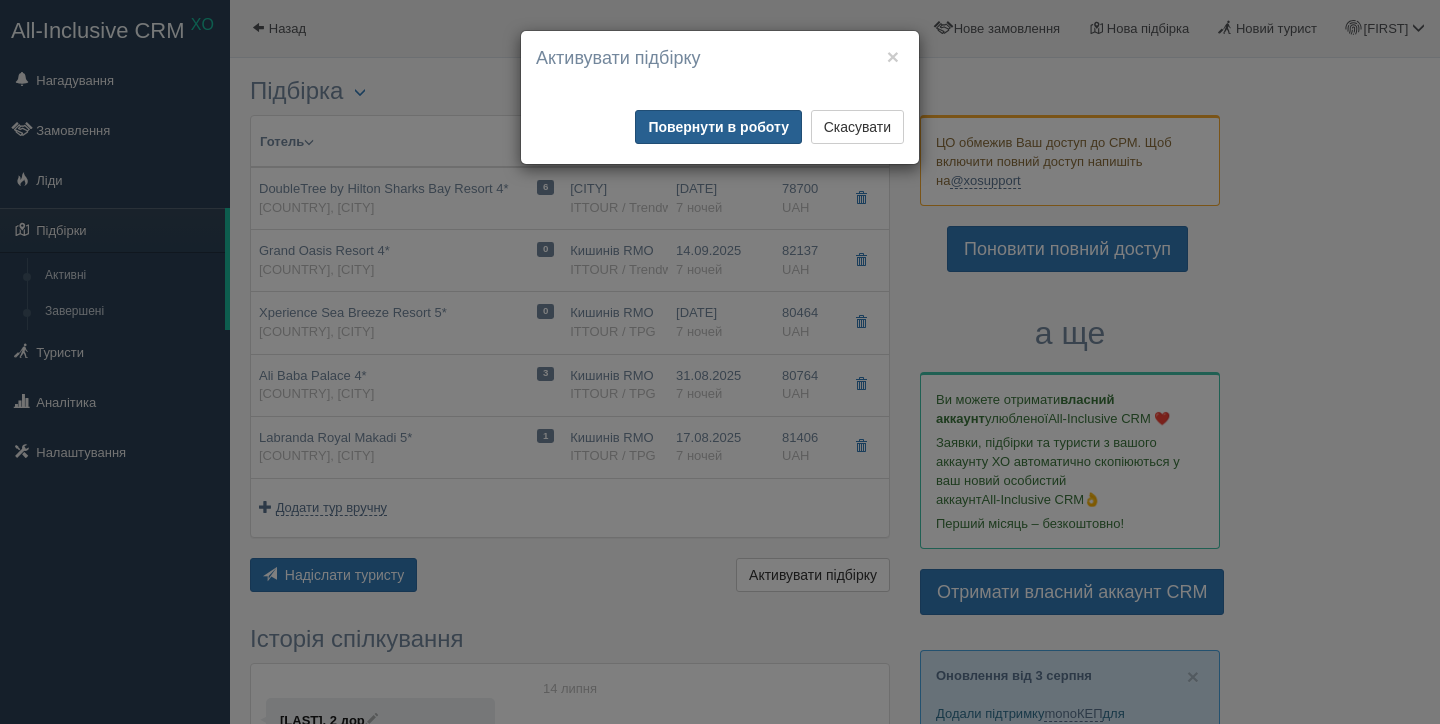 click on "Повернути в роботу" at bounding box center [718, 127] 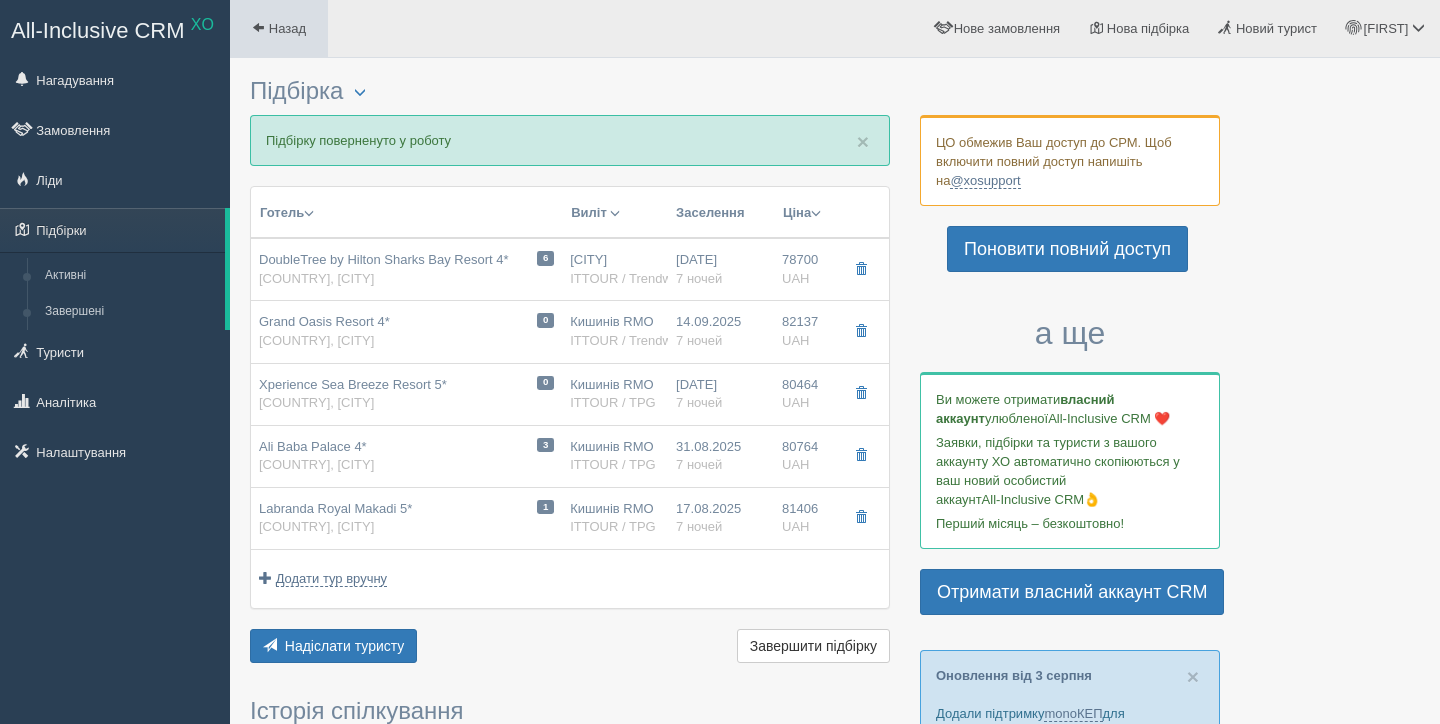 click on "Назад" at bounding box center (287, 28) 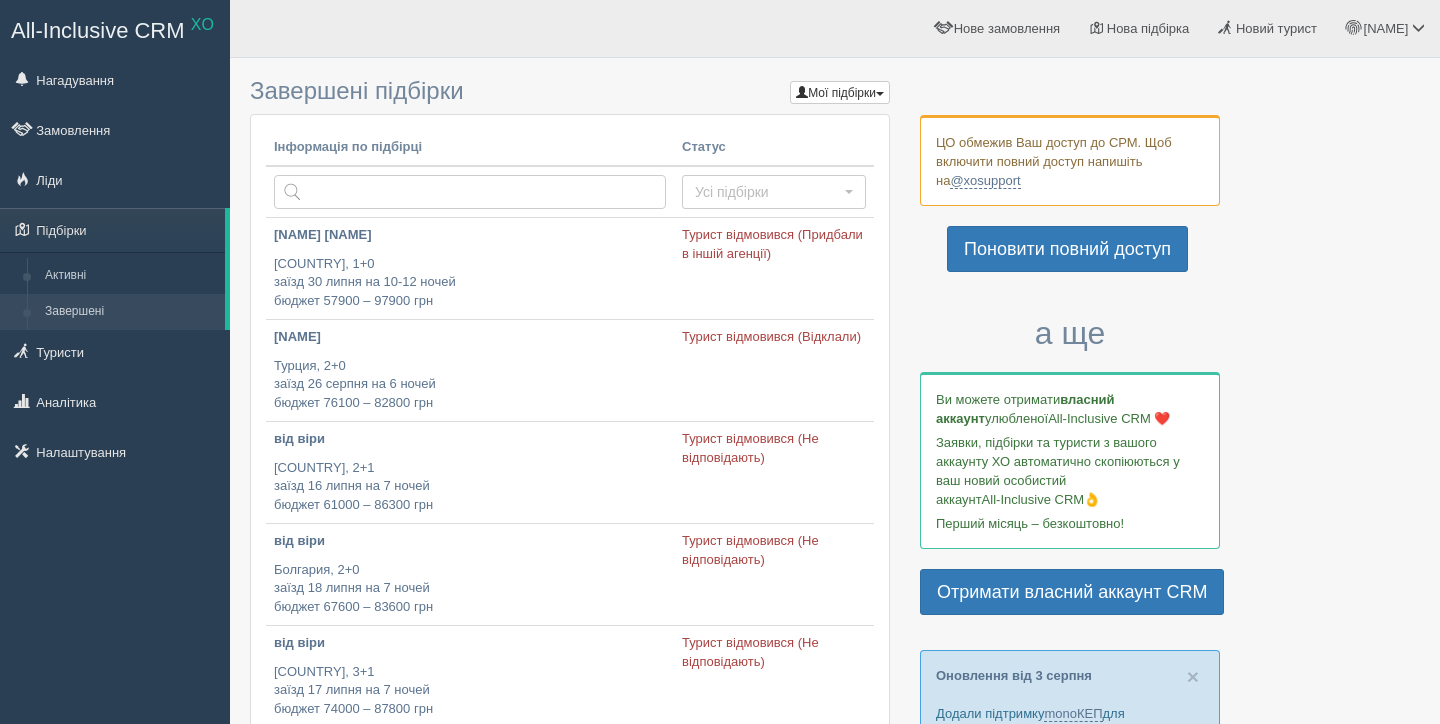 scroll, scrollTop: 0, scrollLeft: 0, axis: both 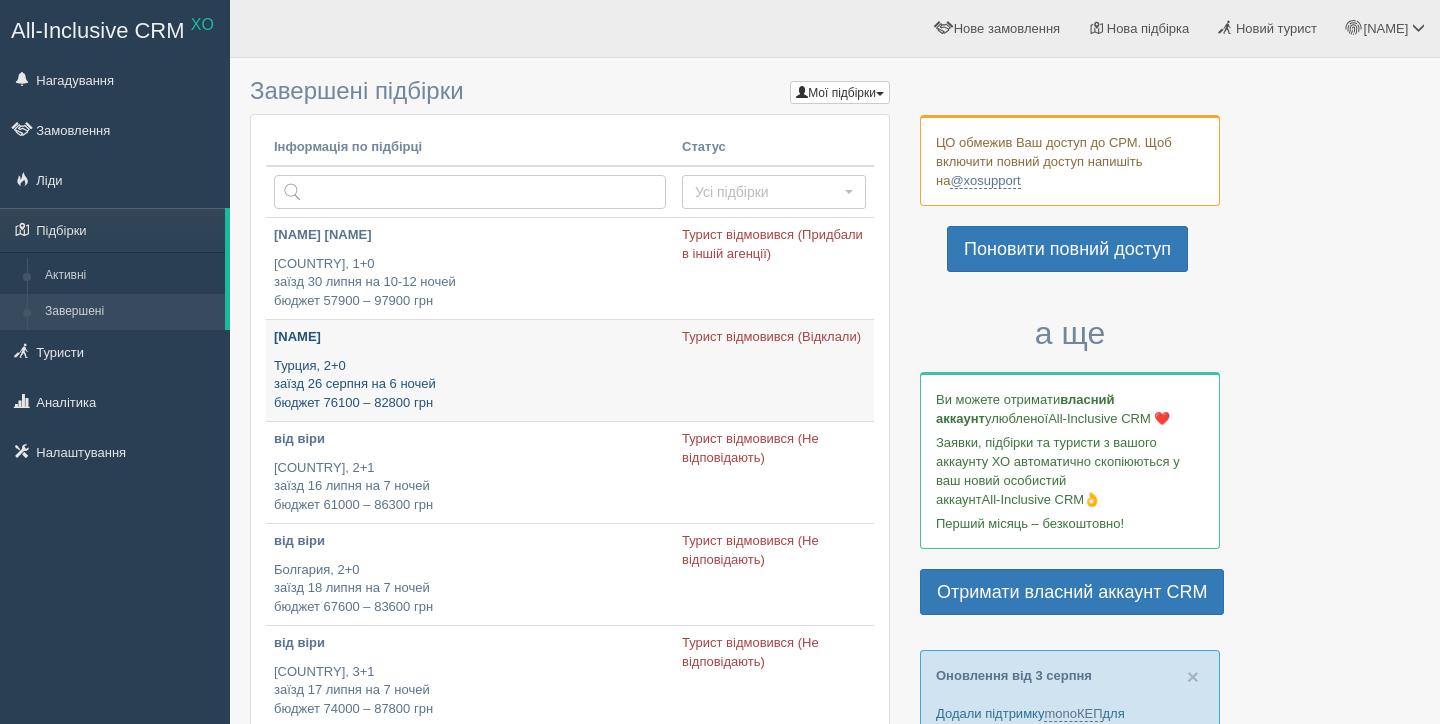 click on "[NAME]" at bounding box center (470, 337) 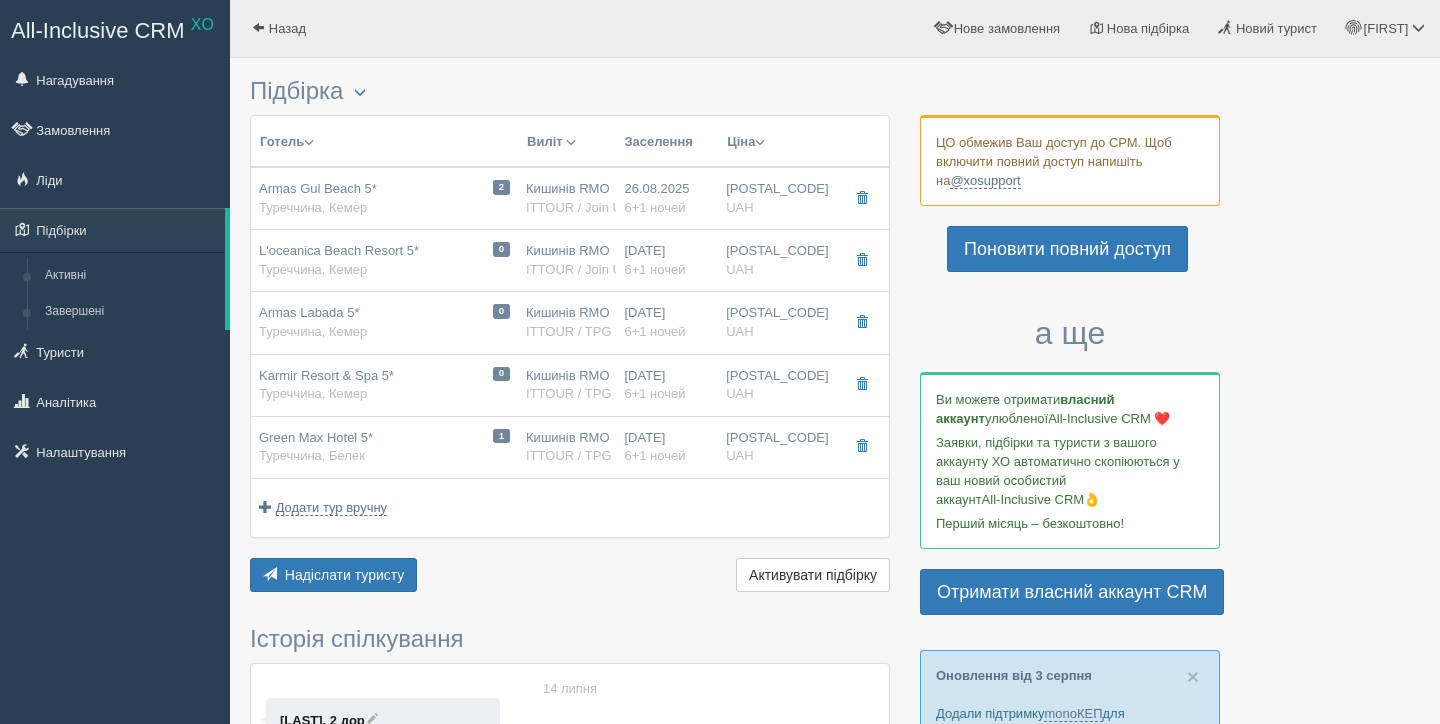 scroll, scrollTop: 0, scrollLeft: 0, axis: both 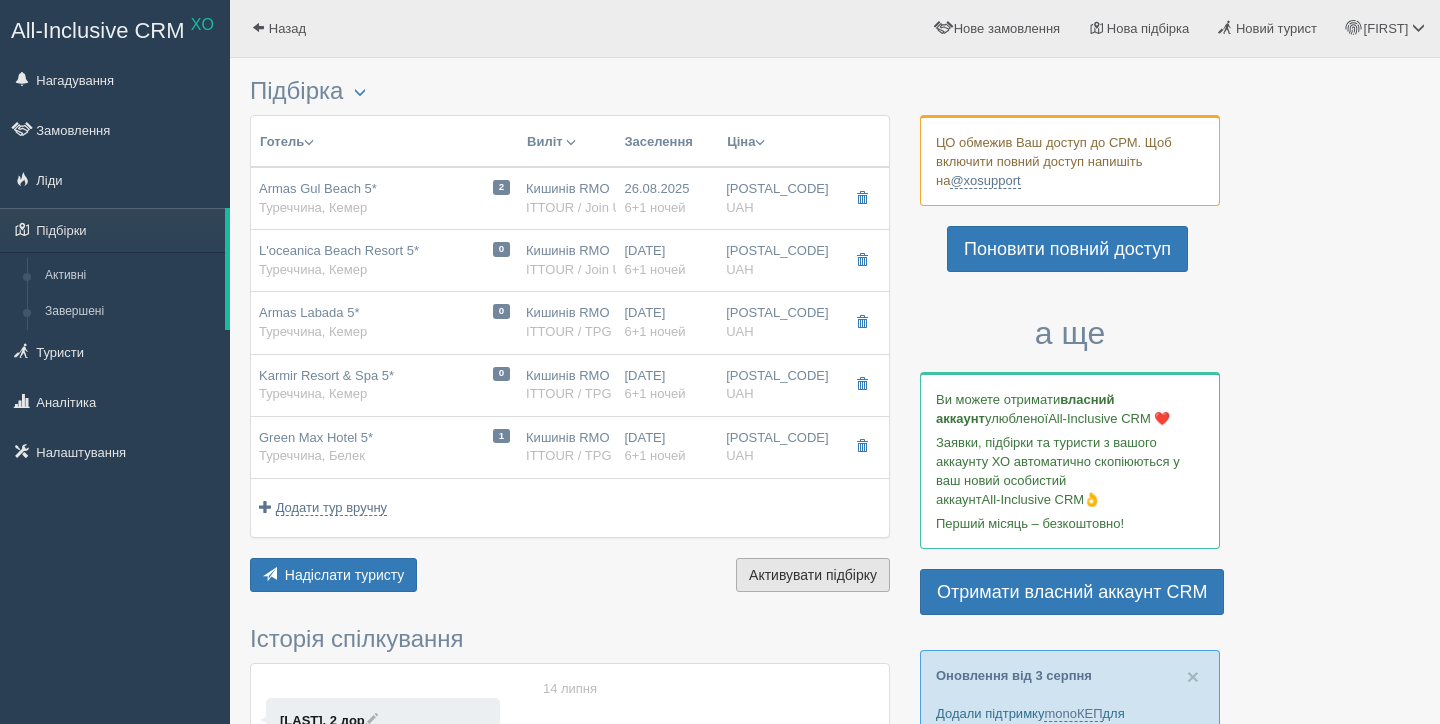 click on "Активувати підбірку" at bounding box center (813, 575) 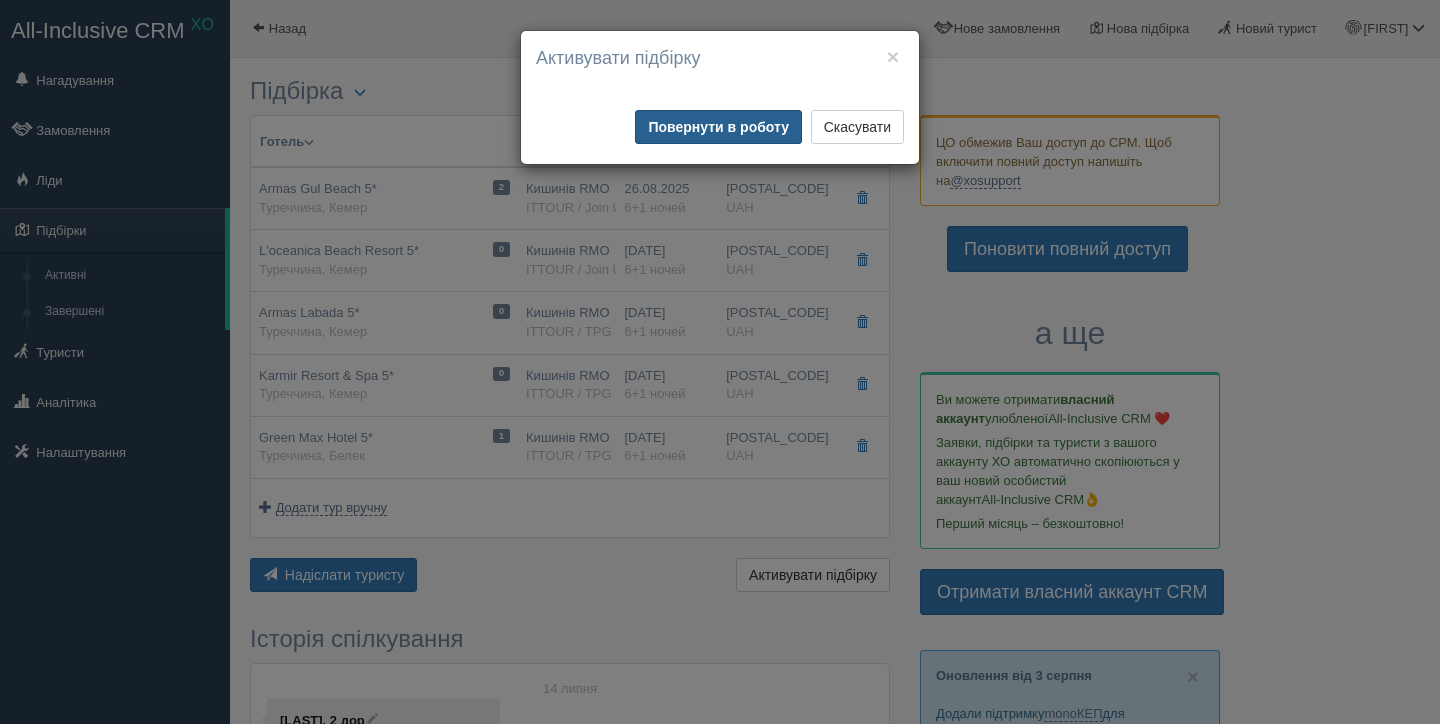 click on "Повернути в роботу" at bounding box center [718, 127] 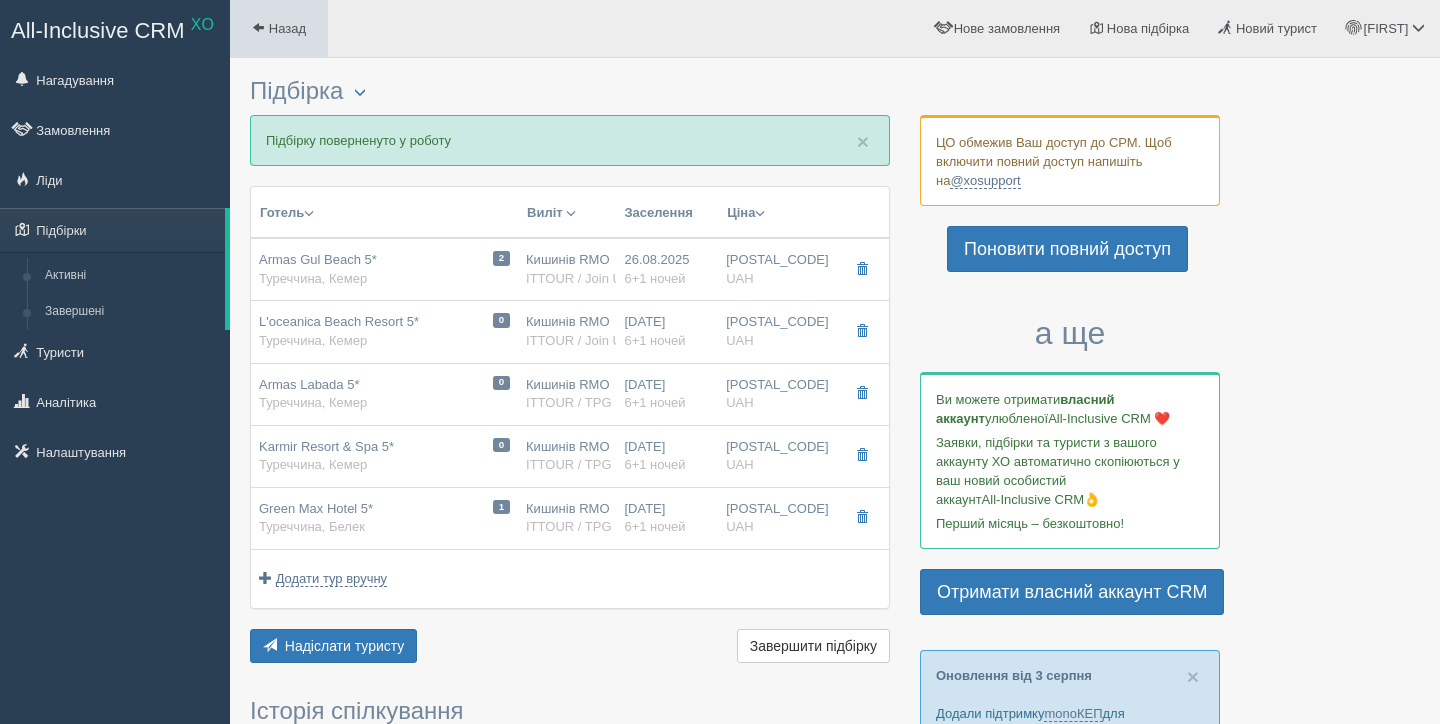 click on "Назад" at bounding box center [287, 28] 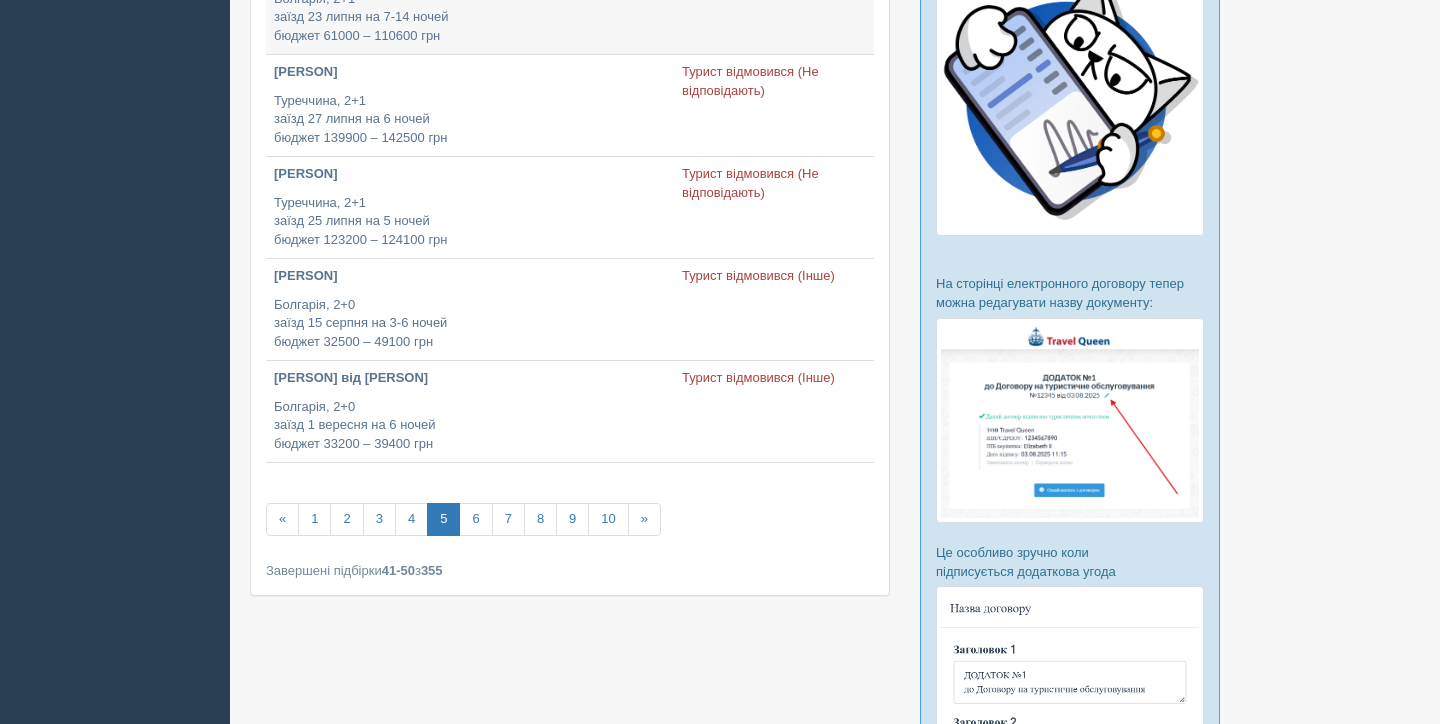 scroll, scrollTop: 776, scrollLeft: 0, axis: vertical 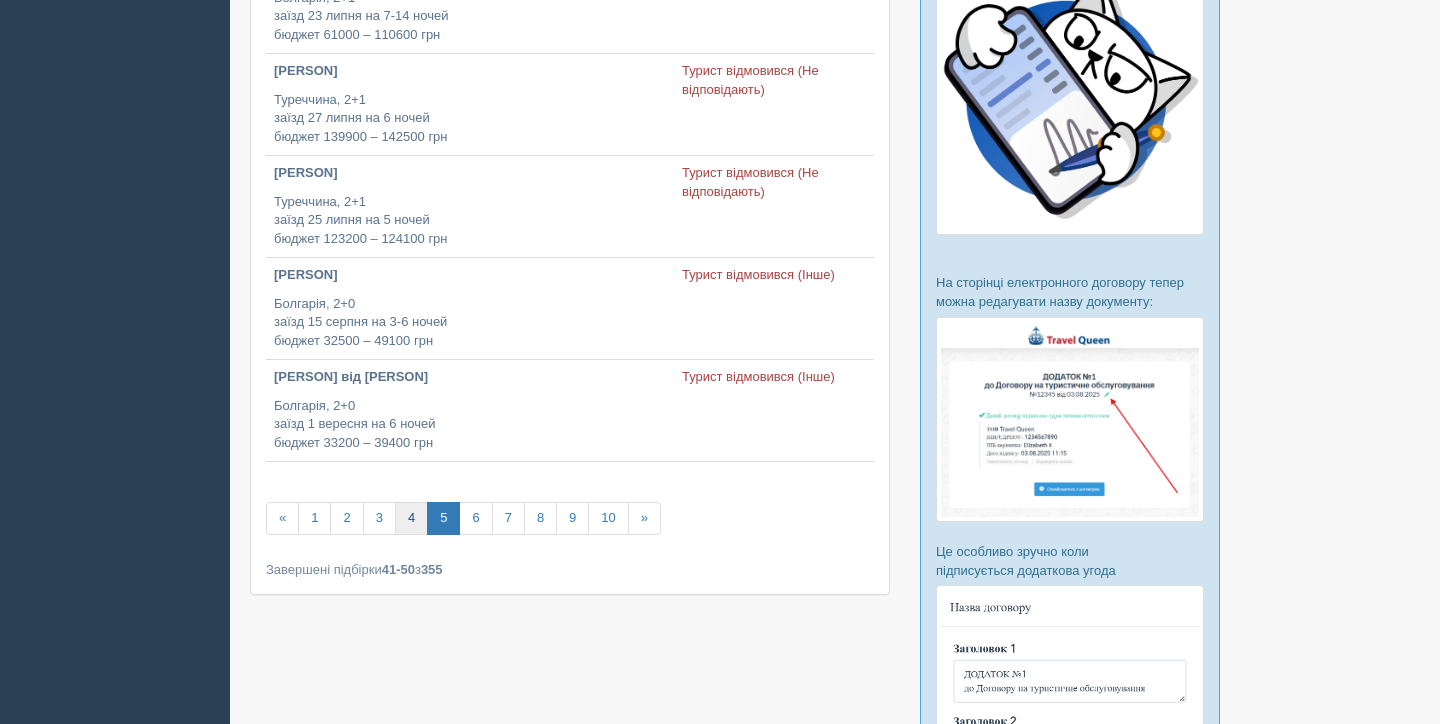 click on "4" at bounding box center (411, 518) 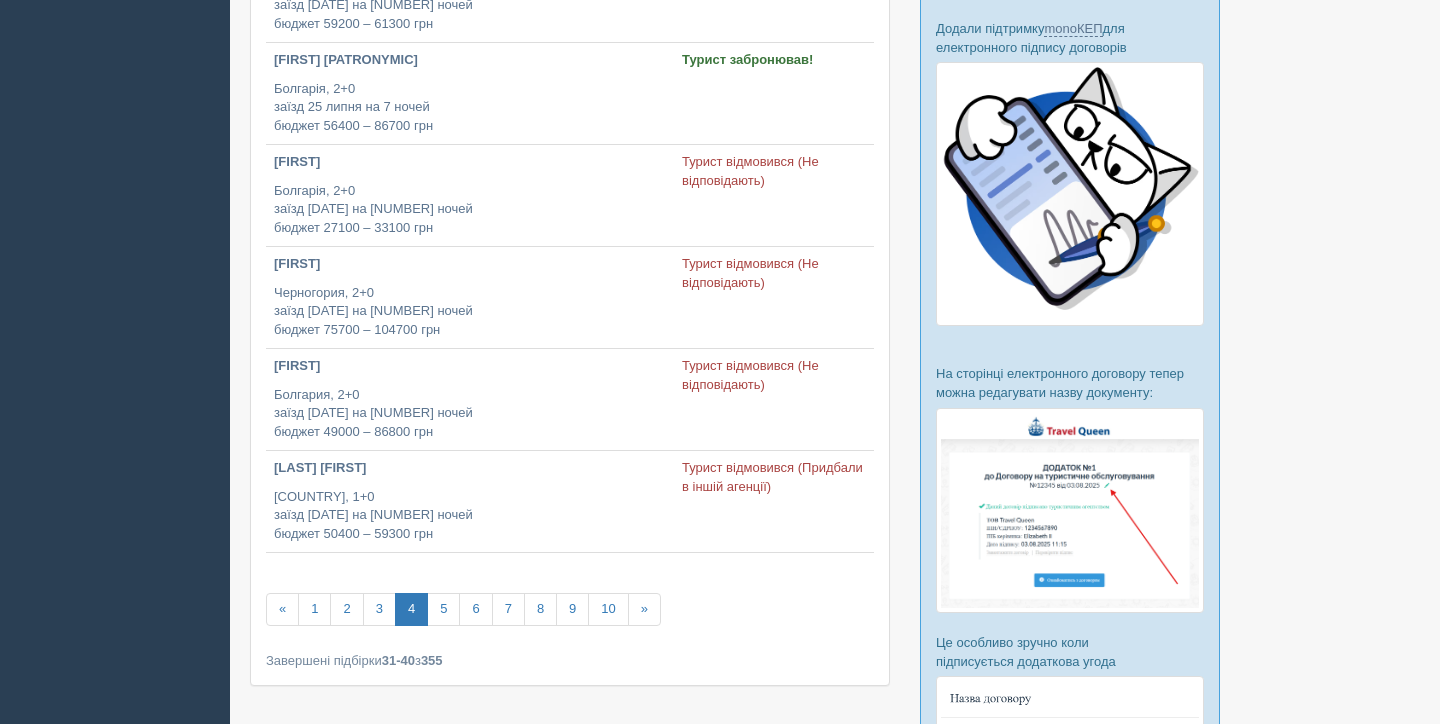 scroll, scrollTop: 710, scrollLeft: 0, axis: vertical 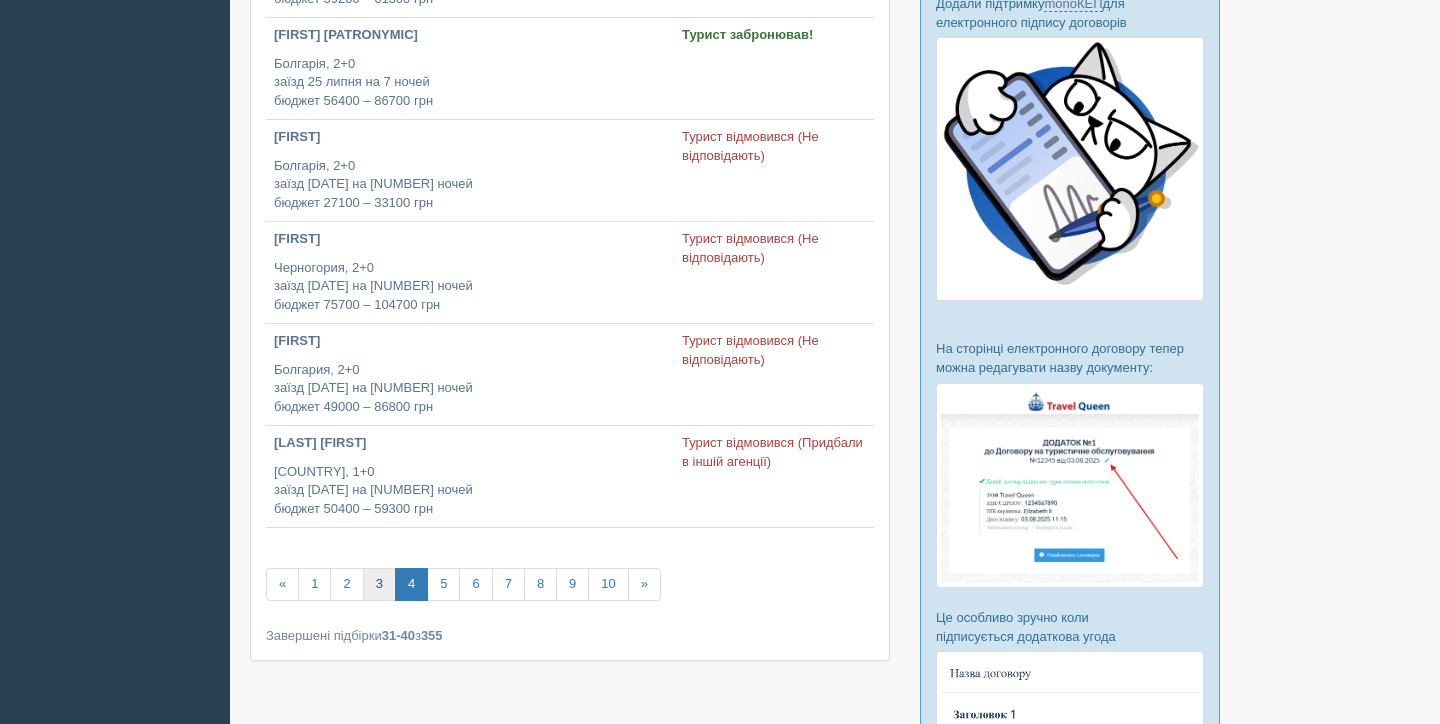 click on "3" at bounding box center (379, 584) 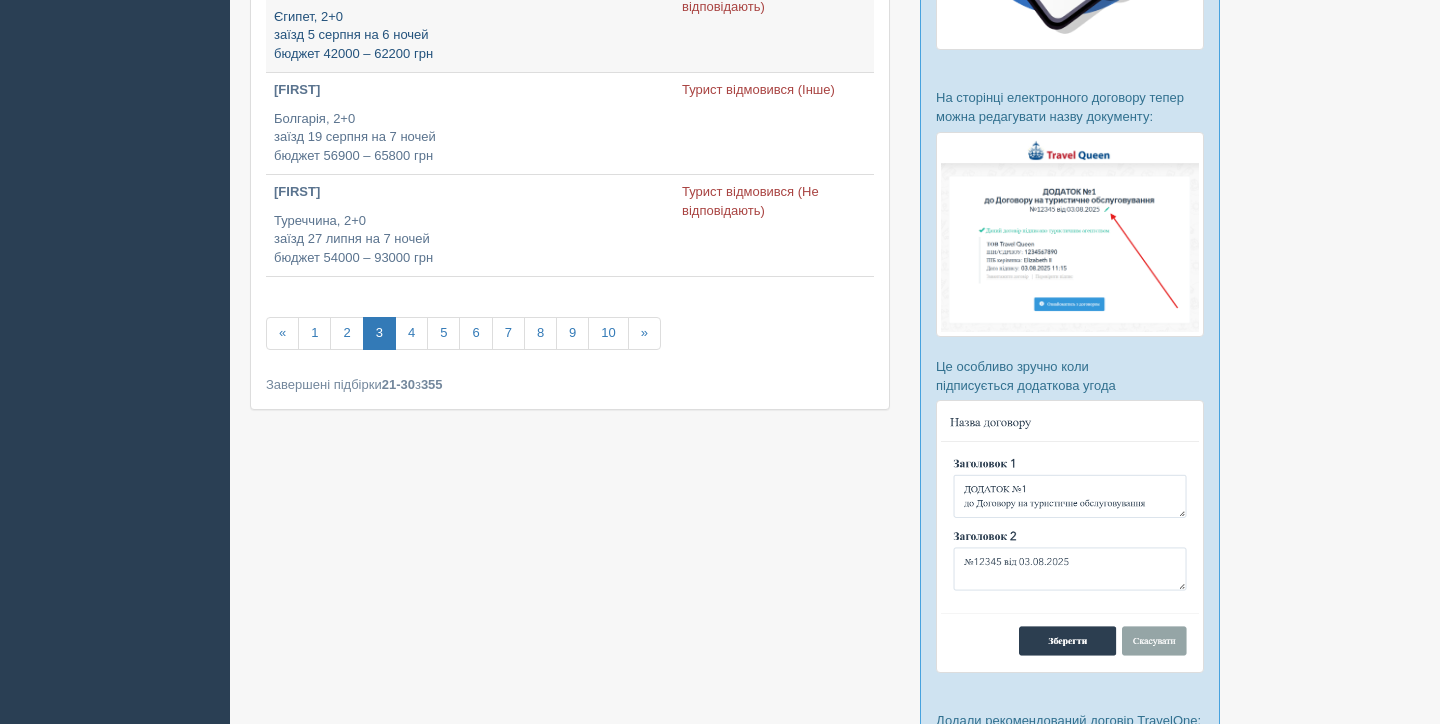 scroll, scrollTop: 962, scrollLeft: 0, axis: vertical 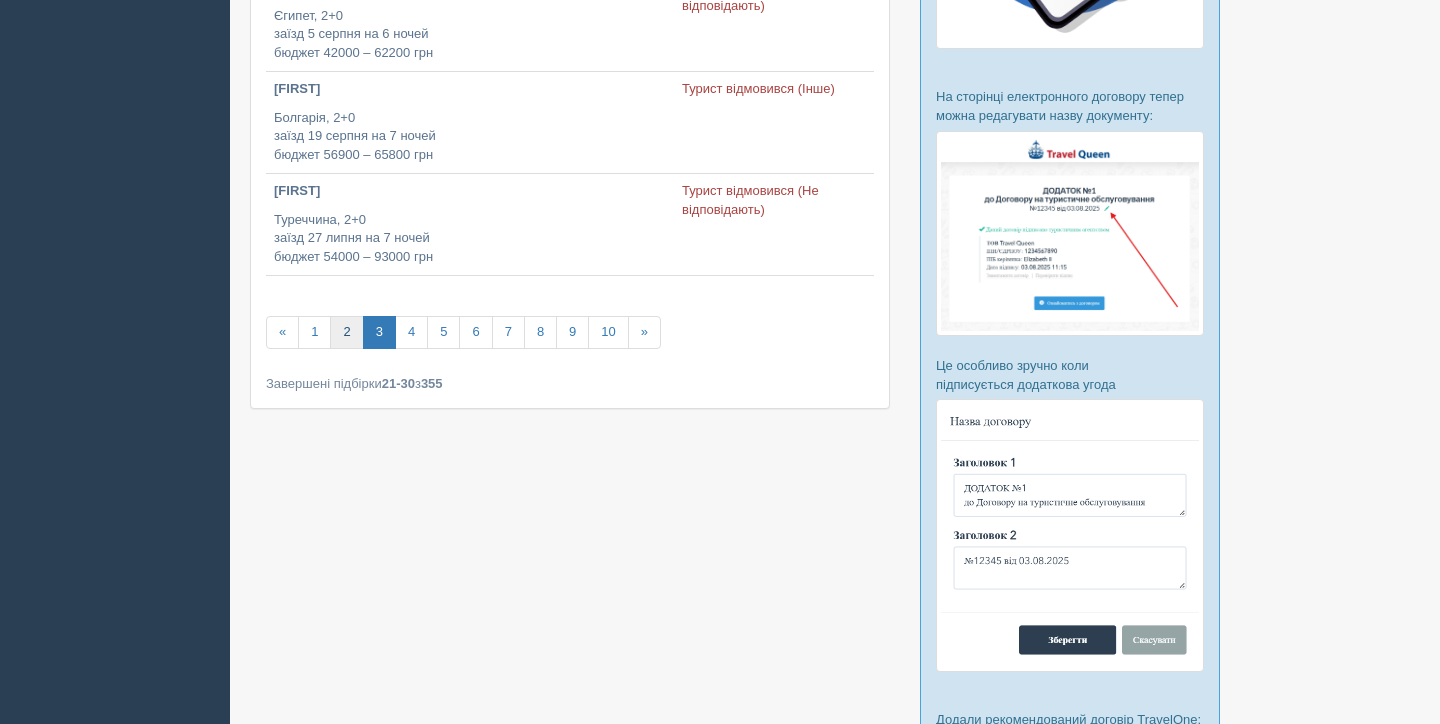 click on "2" at bounding box center (346, 332) 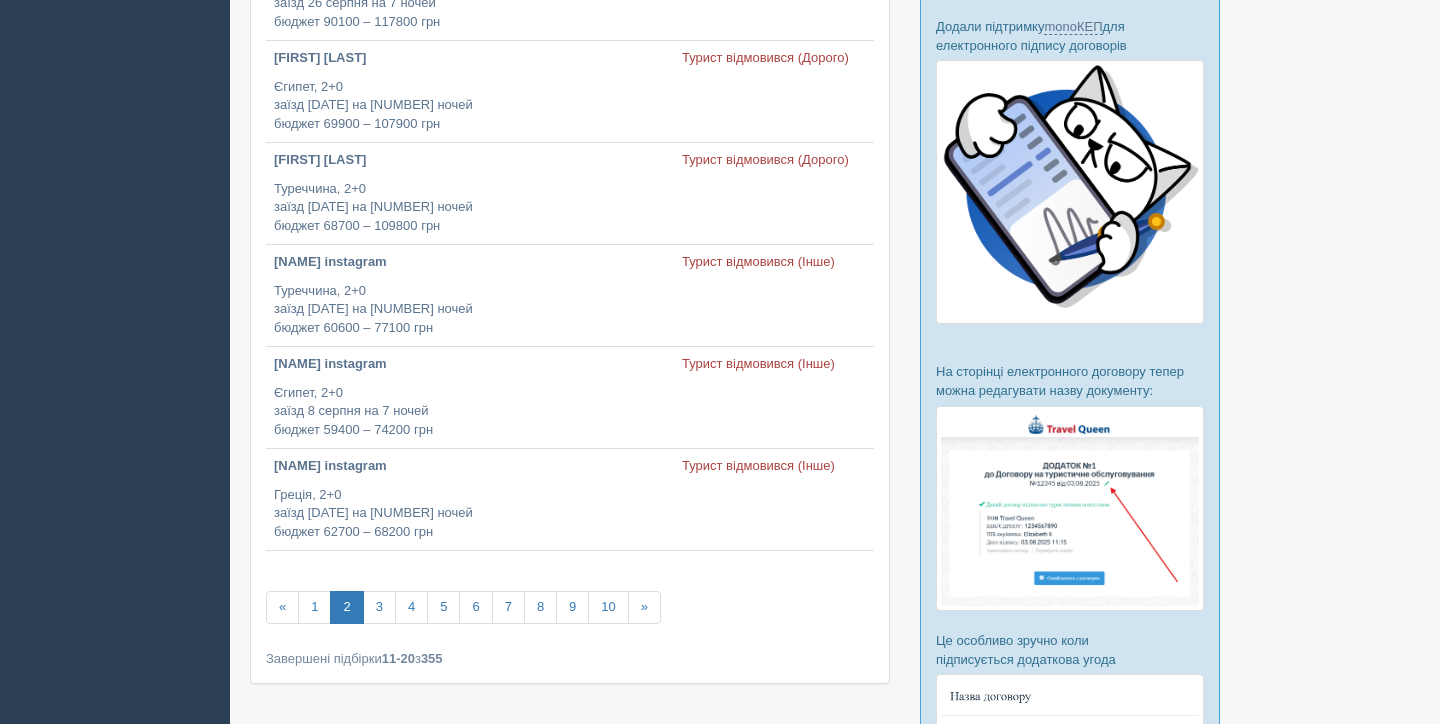 scroll, scrollTop: 701, scrollLeft: 0, axis: vertical 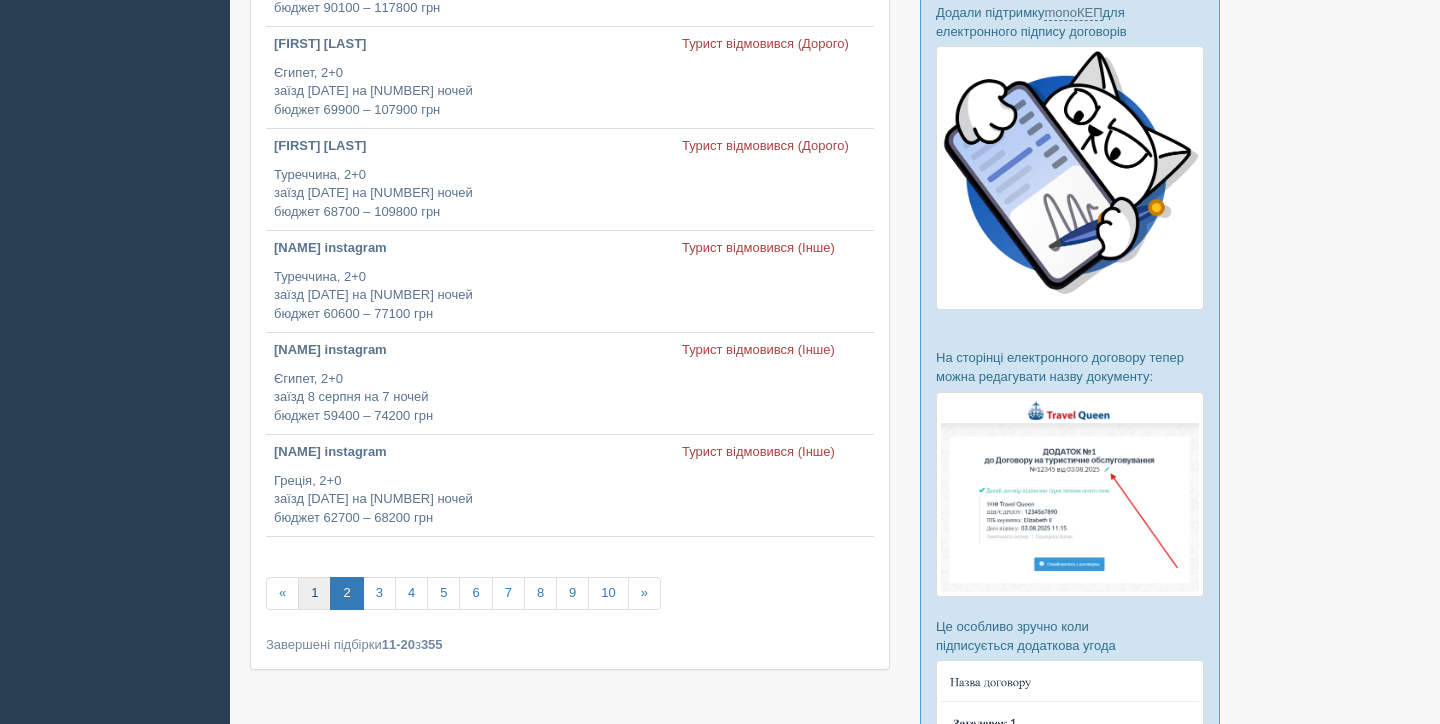 click on "1" at bounding box center [314, 593] 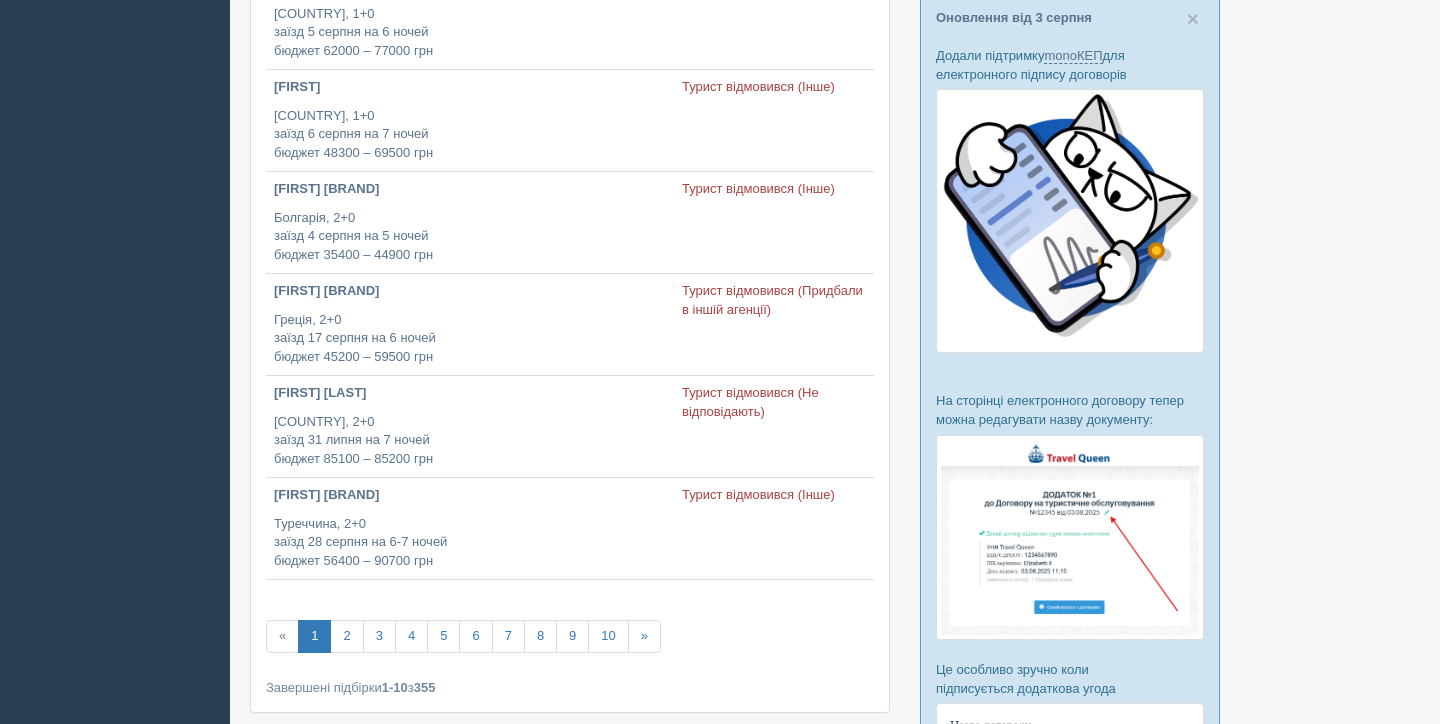 scroll, scrollTop: 719, scrollLeft: 0, axis: vertical 